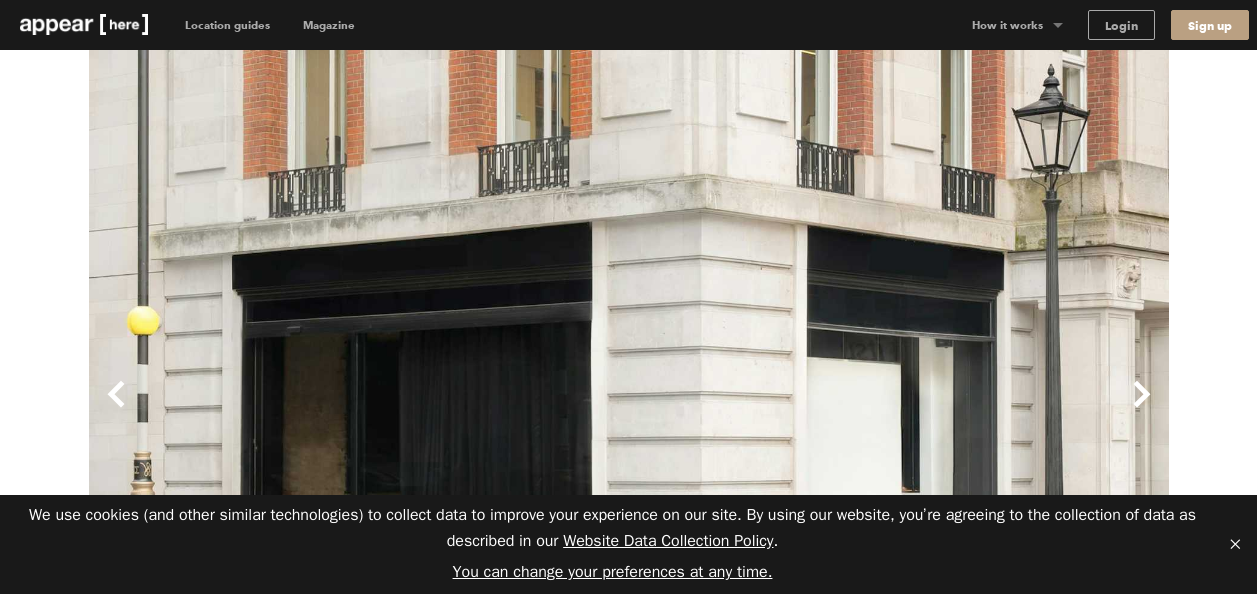 scroll, scrollTop: 248, scrollLeft: 0, axis: vertical 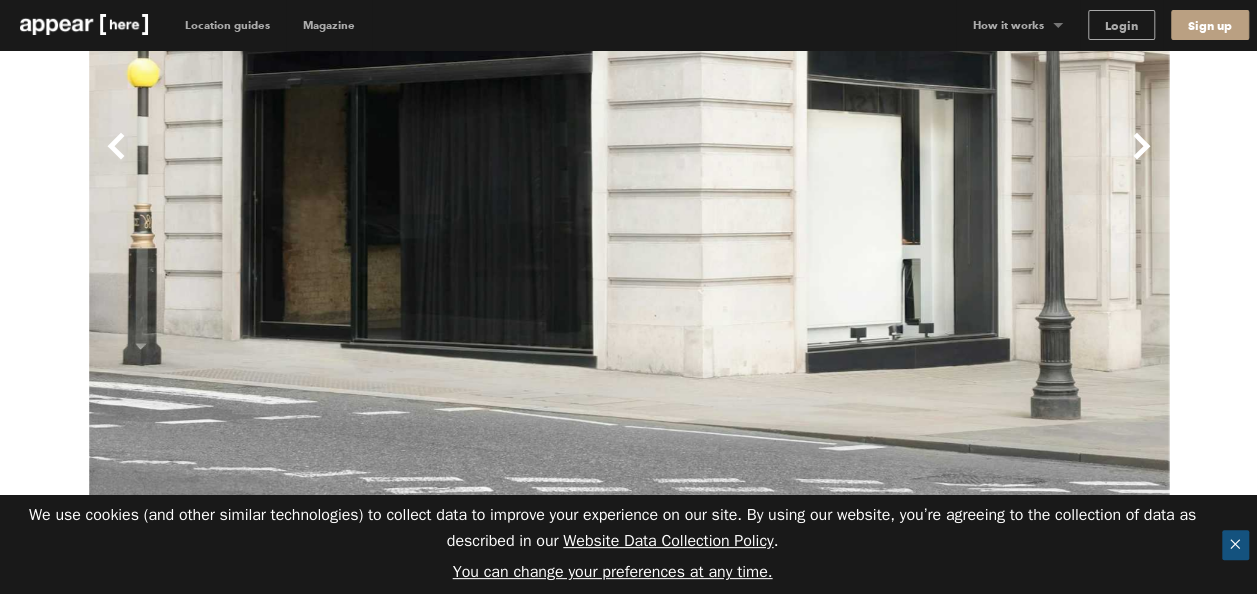 click on "✕" at bounding box center (1235, 545) 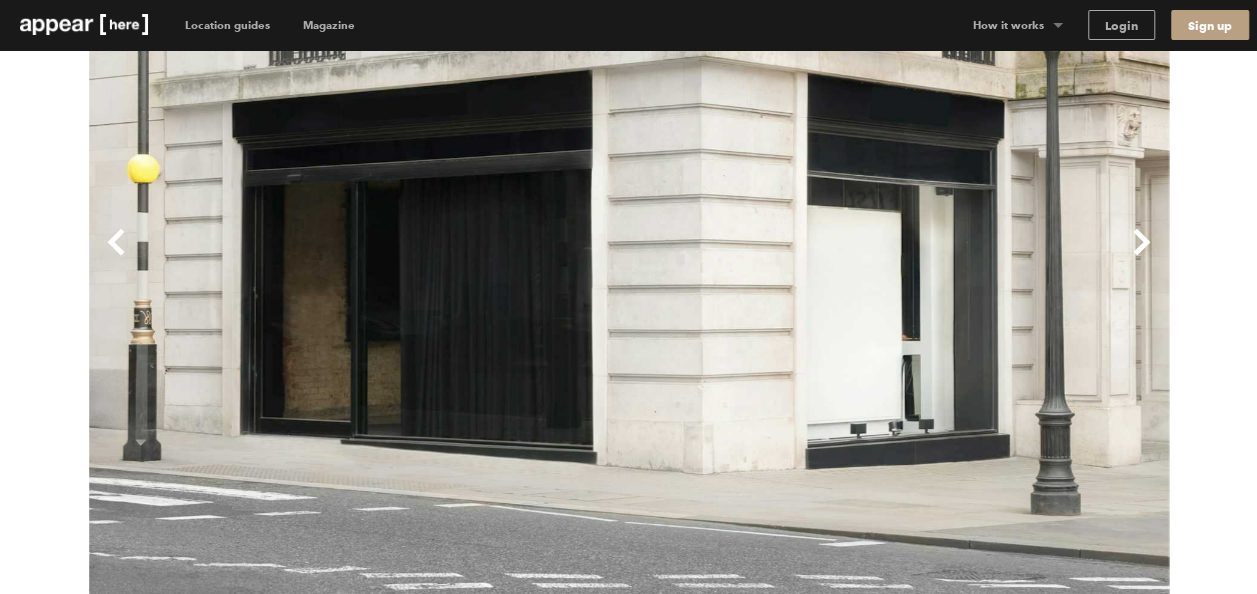 scroll, scrollTop: 150, scrollLeft: 0, axis: vertical 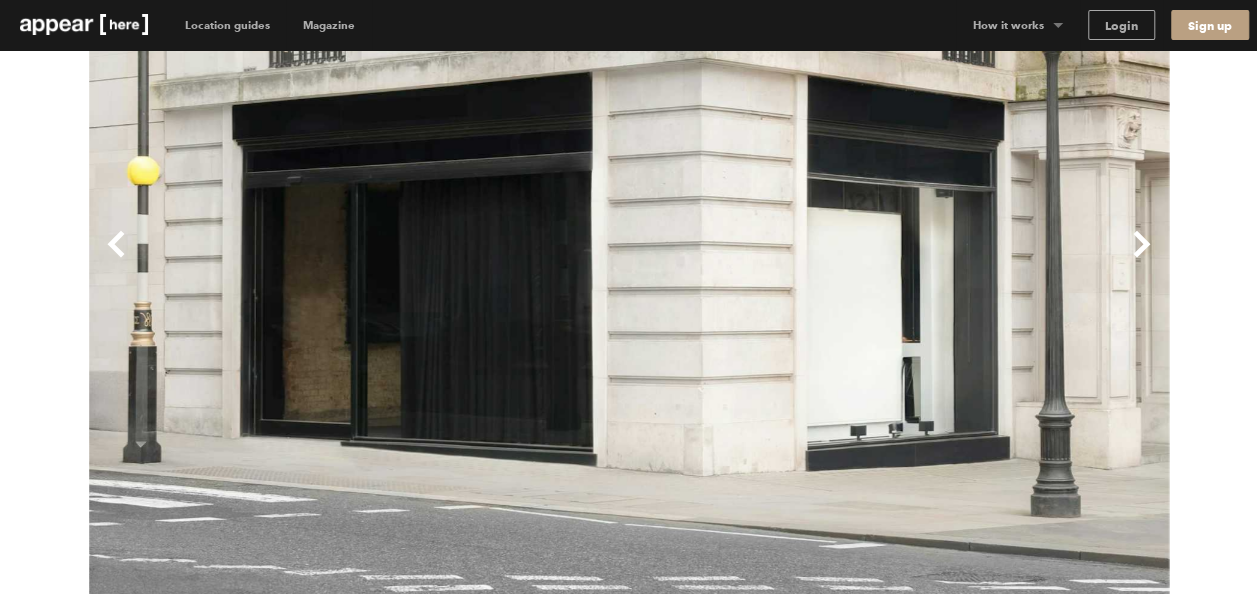 click on "Next" at bounding box center [899, 260] 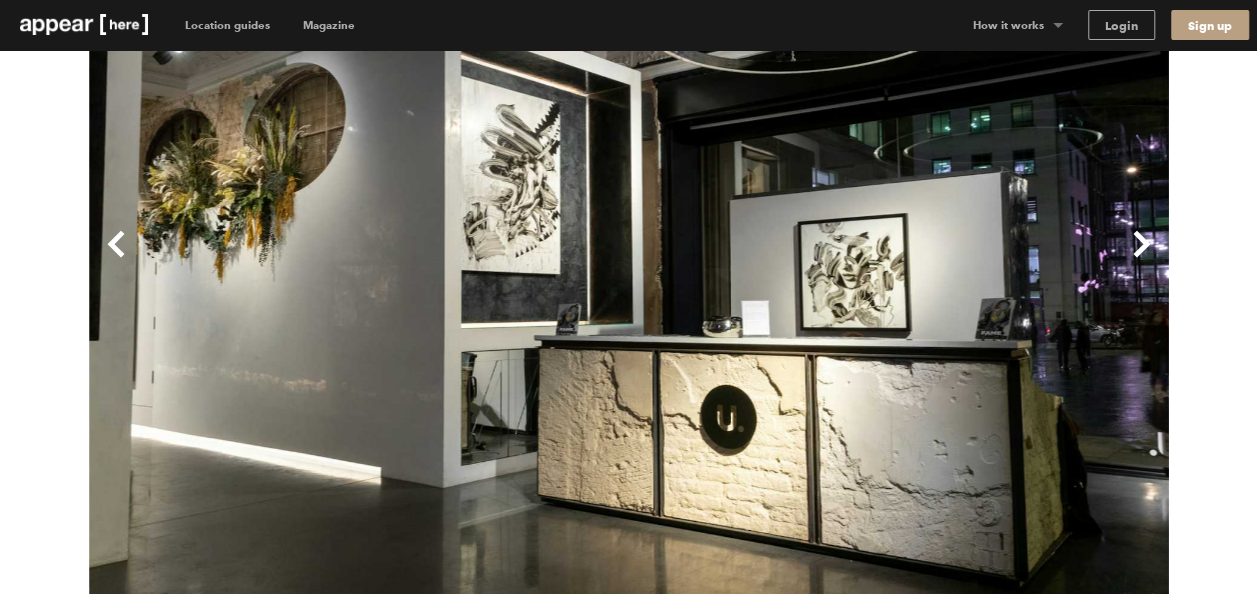 click on "Next" at bounding box center (899, 260) 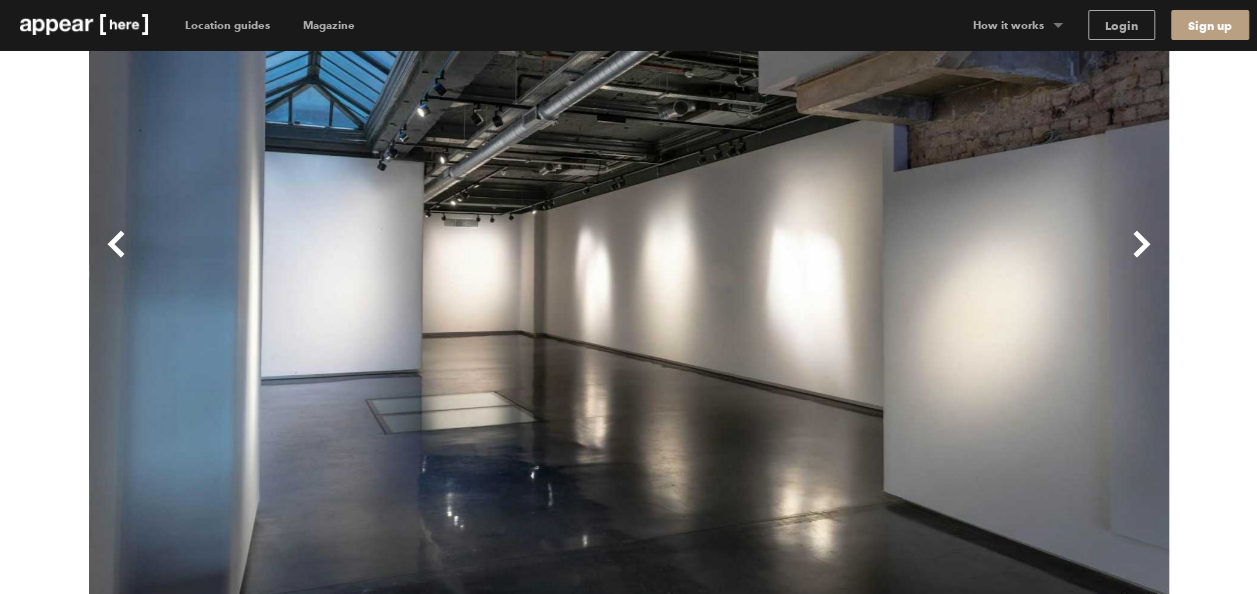 click on "Next" at bounding box center [899, 260] 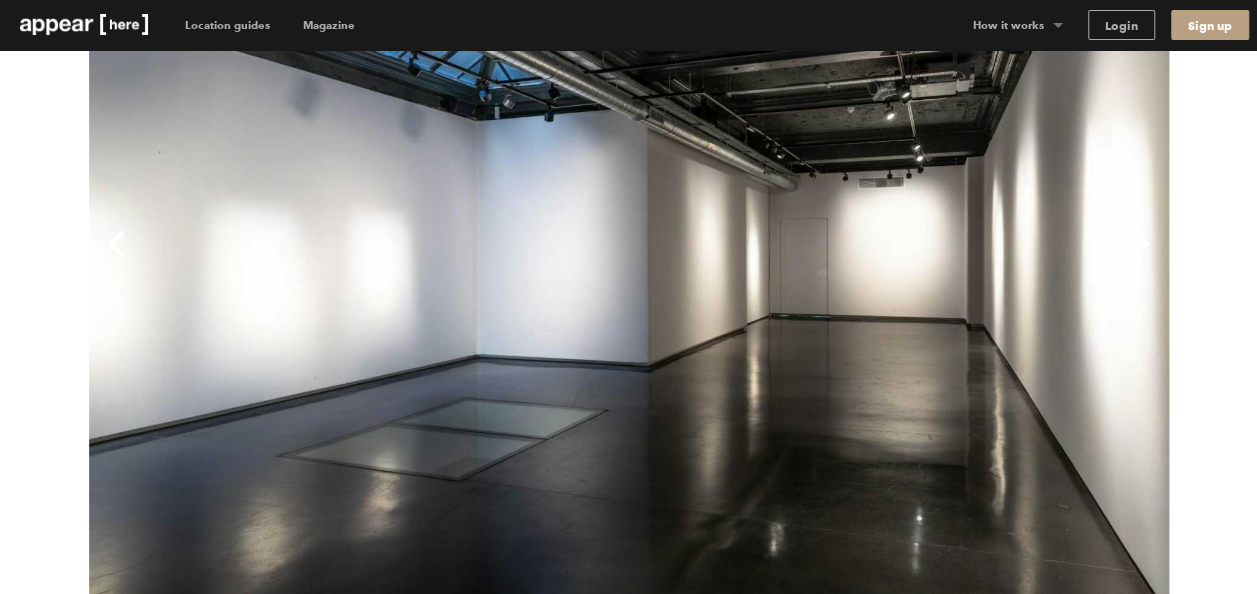 click on "Next" at bounding box center (899, 260) 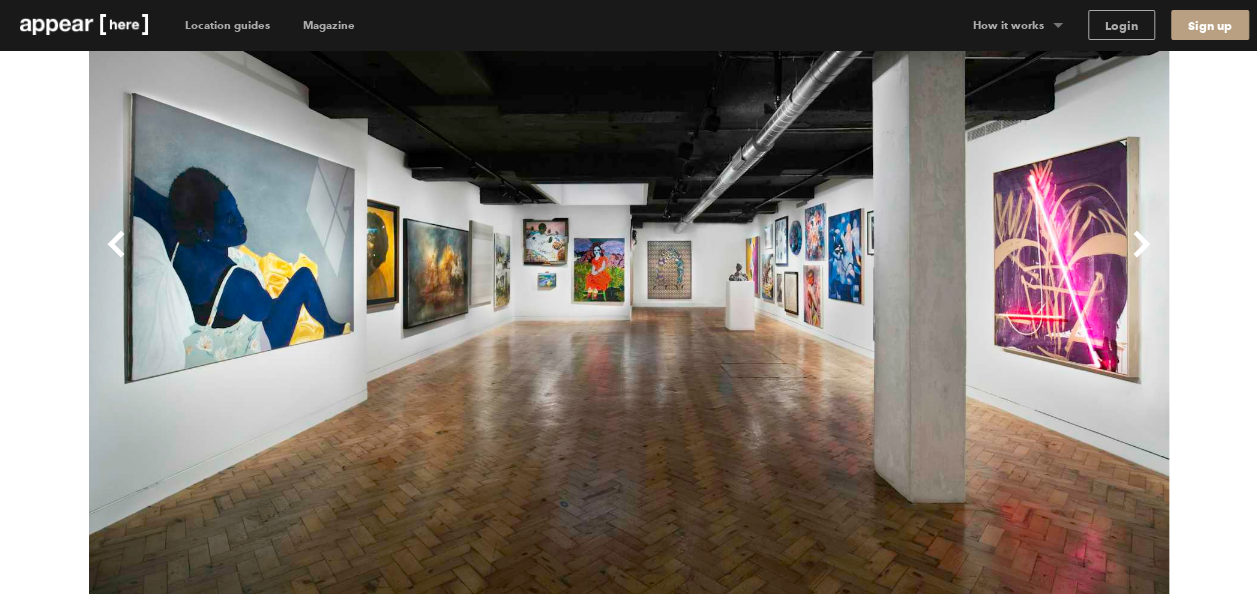 click on "Next" at bounding box center [899, 260] 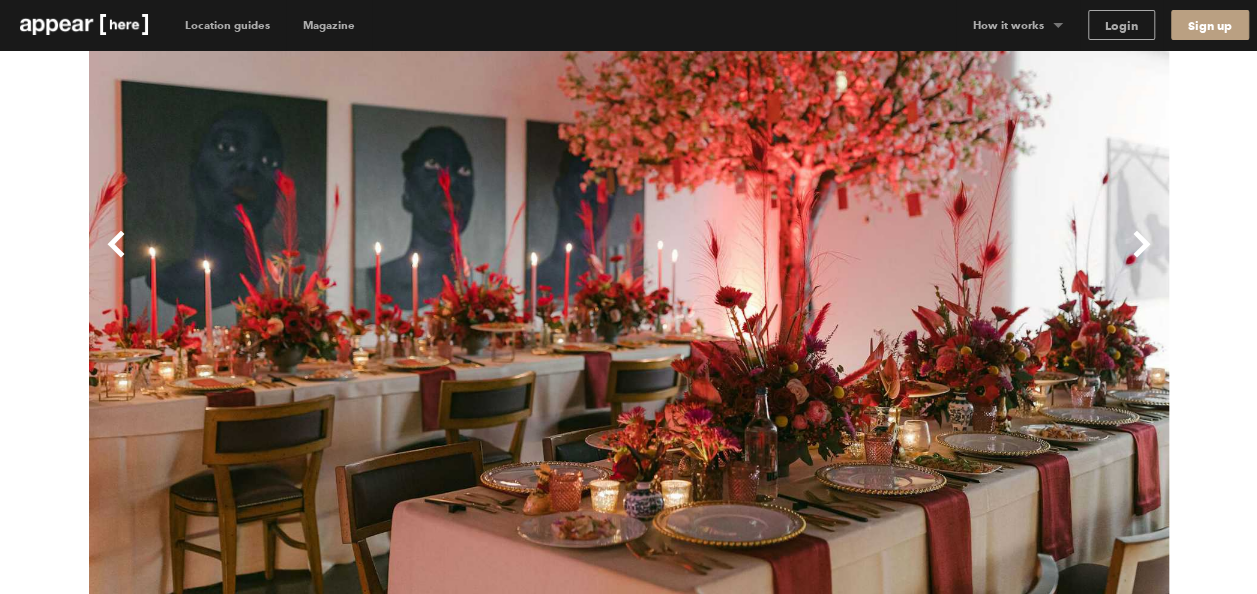 click on "Next" at bounding box center (899, 260) 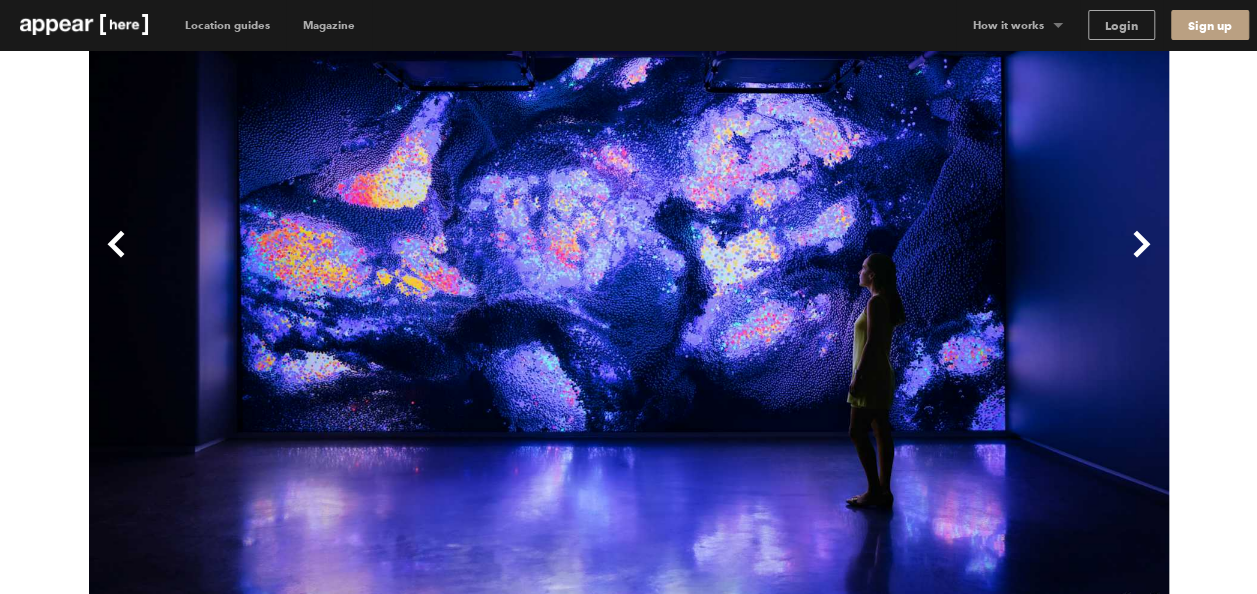 click on "Next" at bounding box center [899, 260] 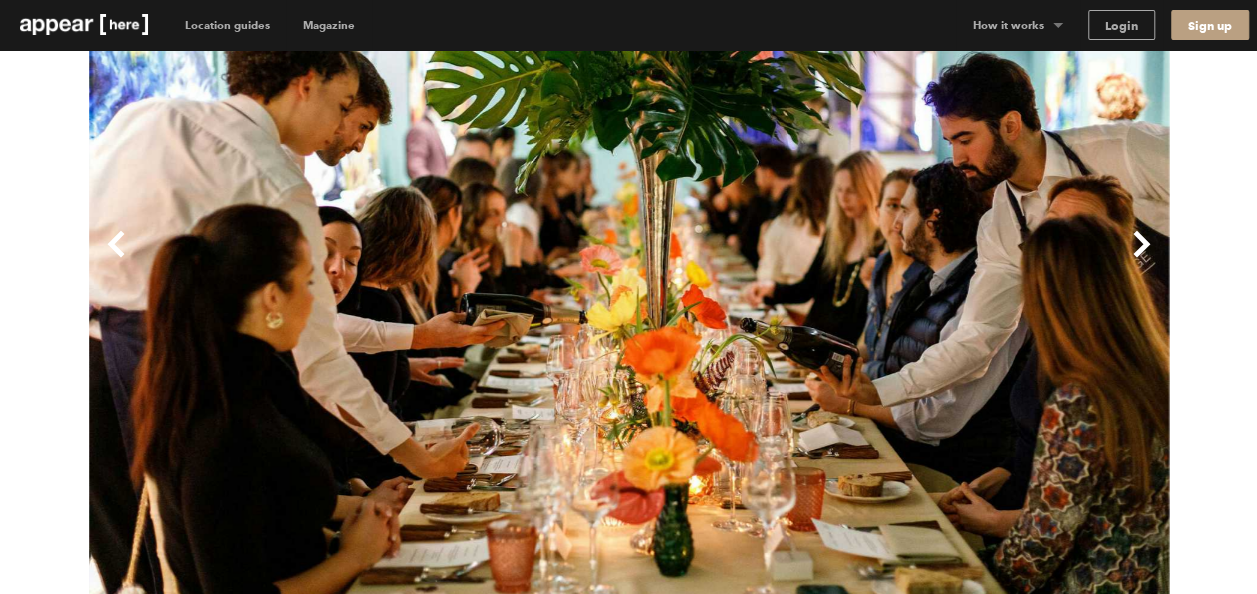 click on "Next" at bounding box center [899, 260] 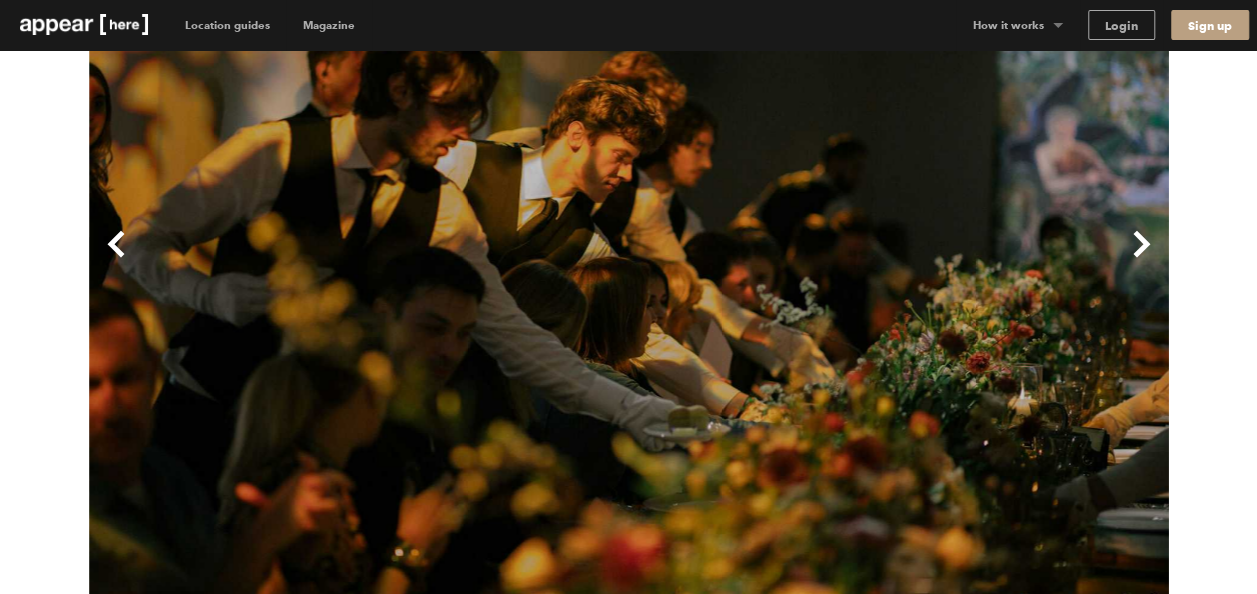 click on "Next" at bounding box center (899, 260) 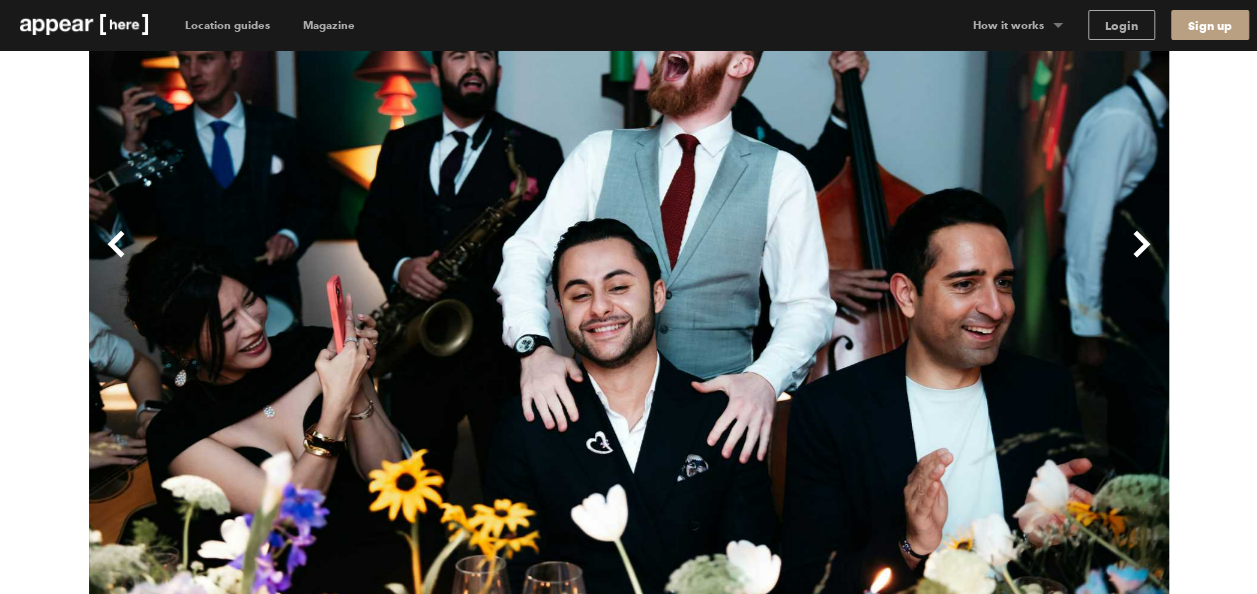 click on "Next" at bounding box center [899, 260] 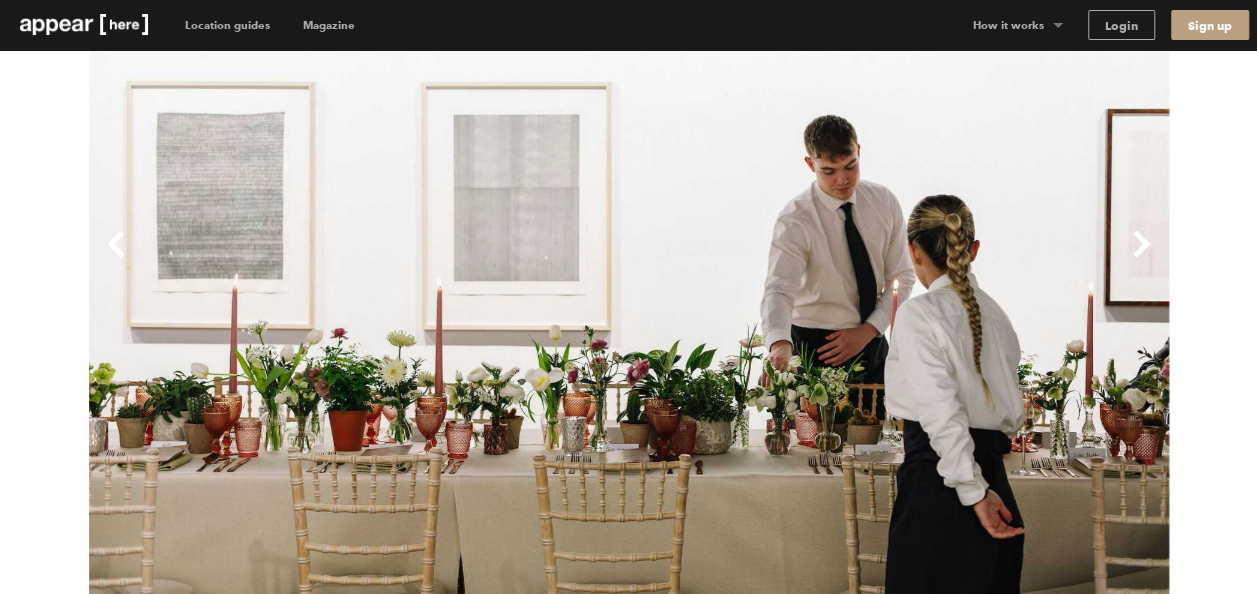 click on "Next" at bounding box center (899, 260) 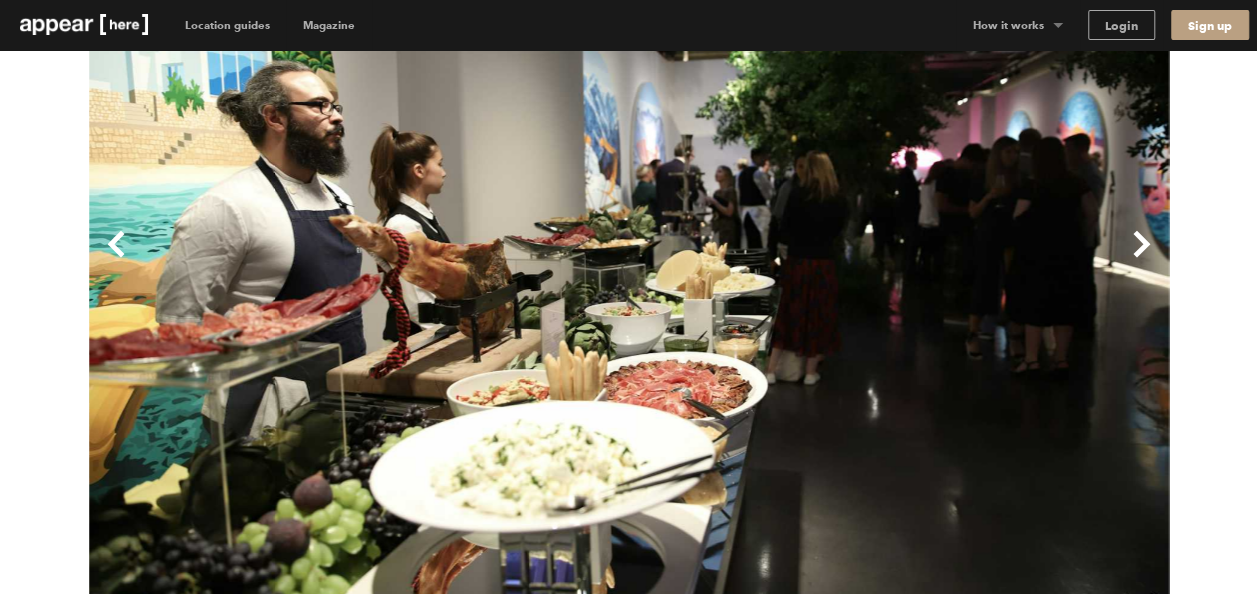 click on "Next" at bounding box center (899, 260) 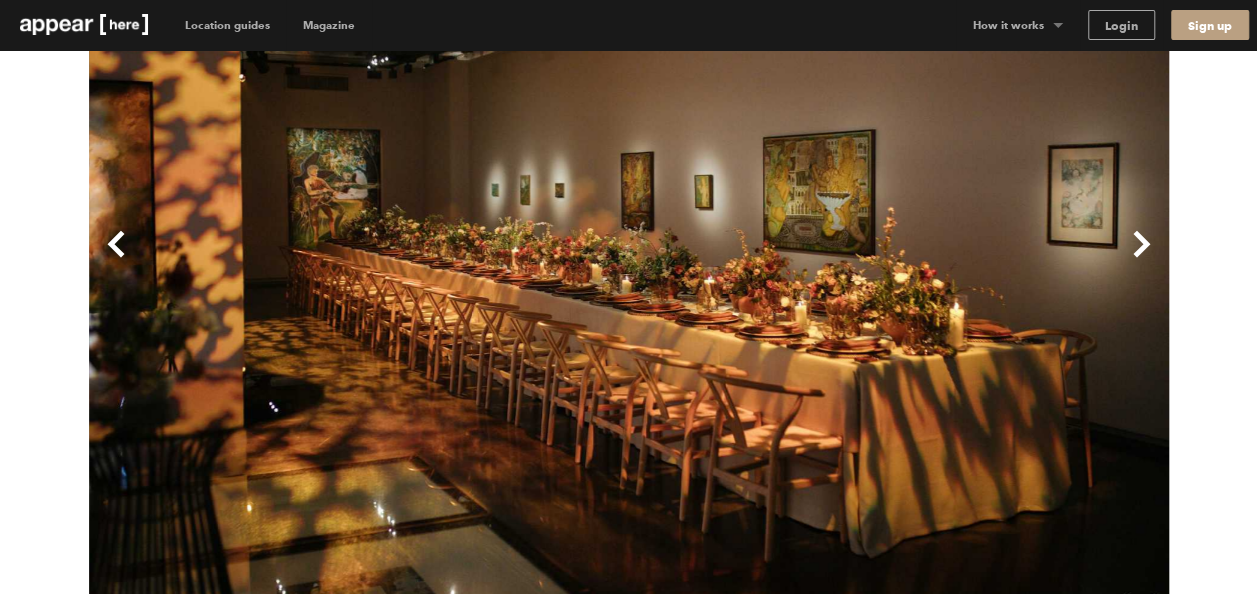 click on "Next" at bounding box center (899, 260) 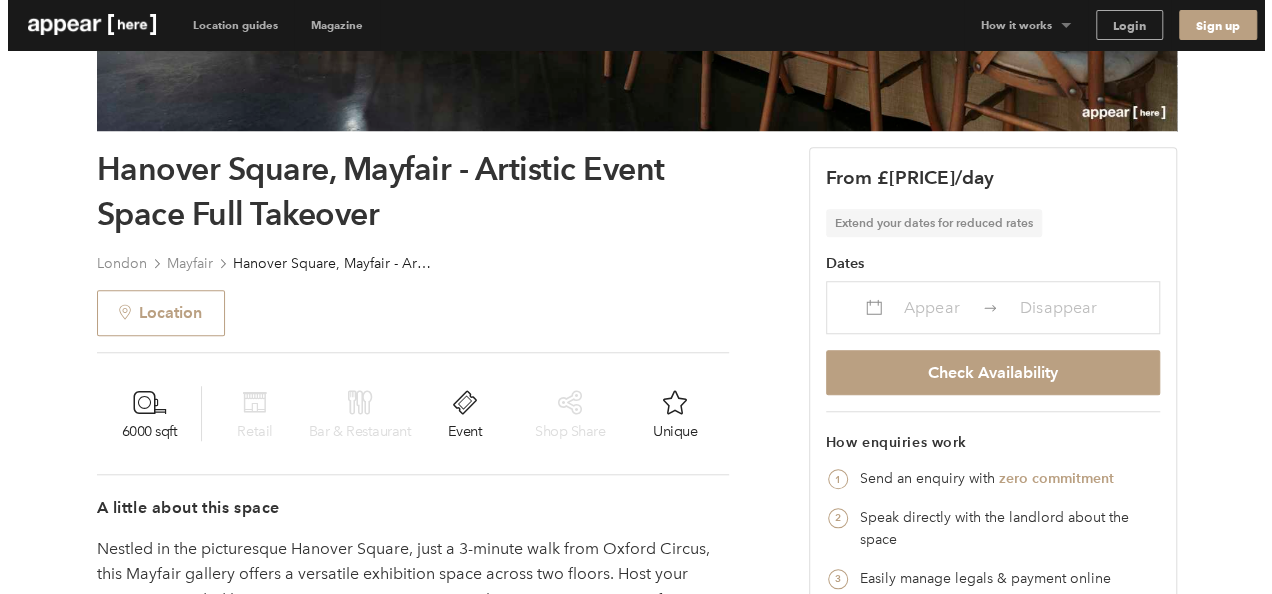 scroll, scrollTop: 643, scrollLeft: 0, axis: vertical 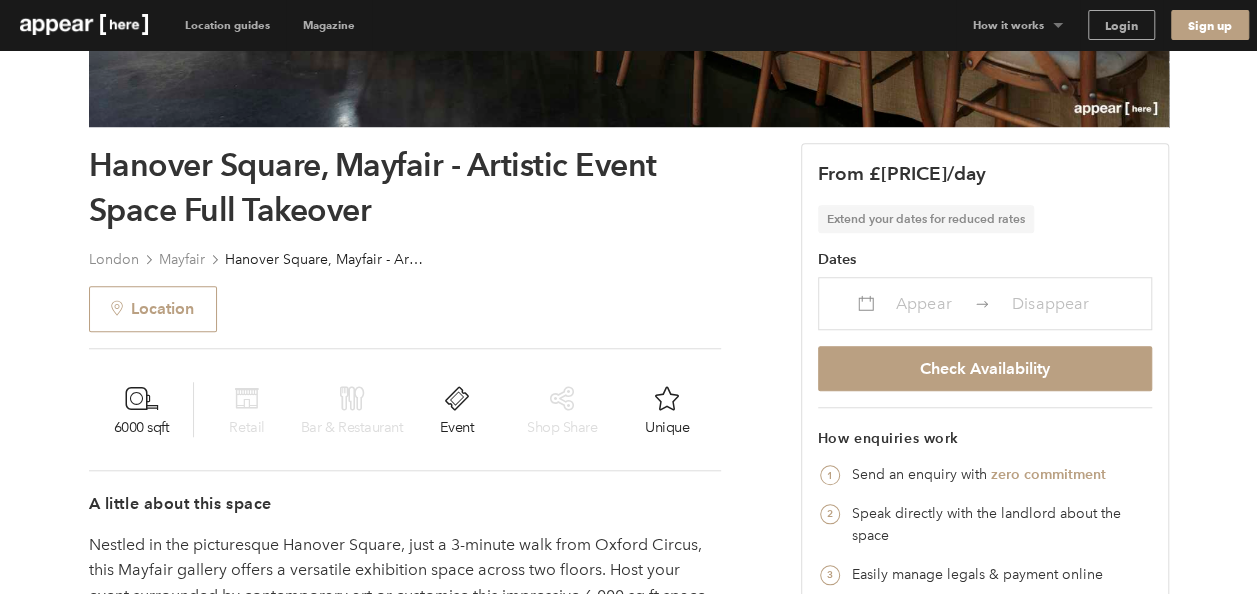 click on "Appear" at bounding box center [924, 303] 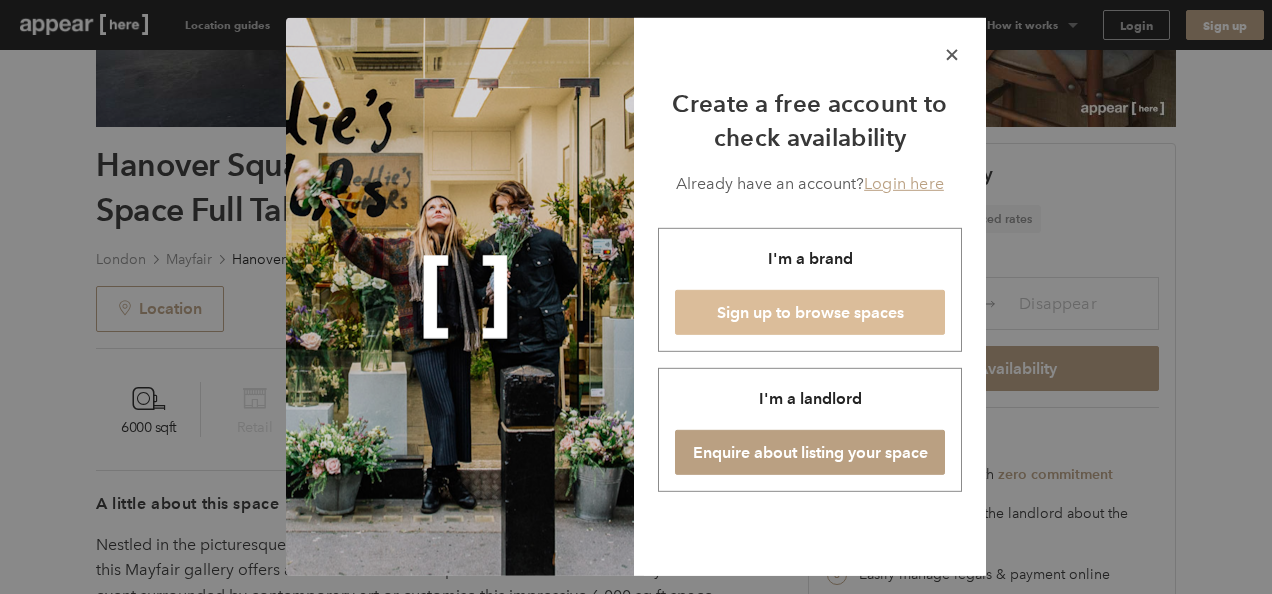 click on "Sign up to browse spaces" at bounding box center (810, 312) 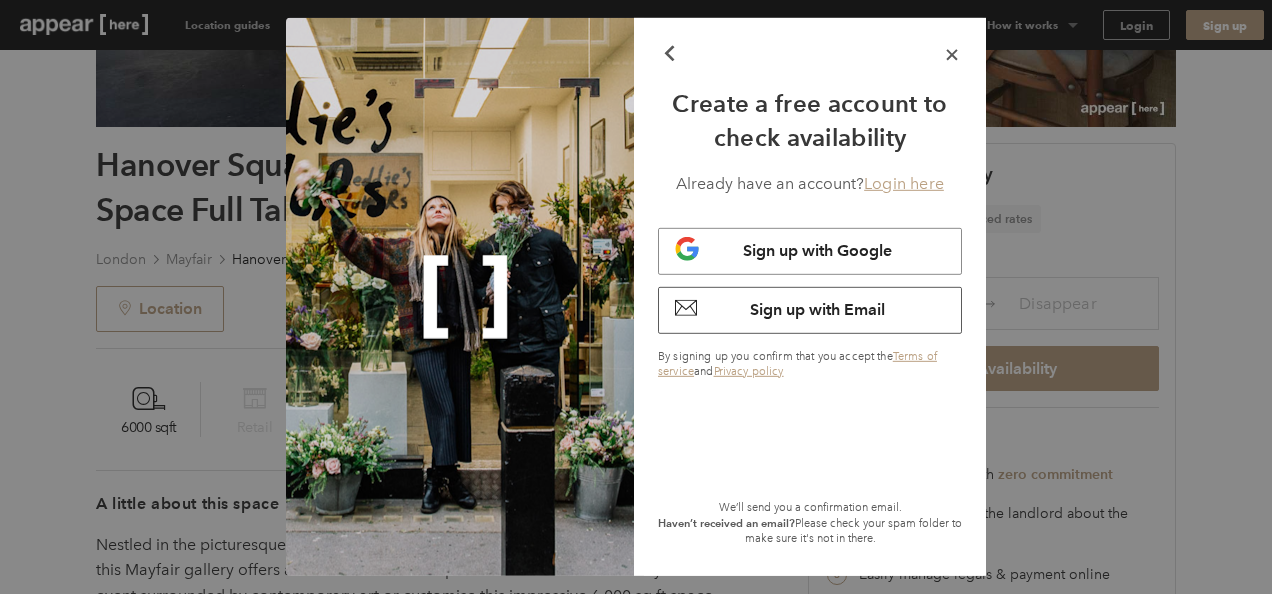 click on "Sign up with Email" at bounding box center [810, 310] 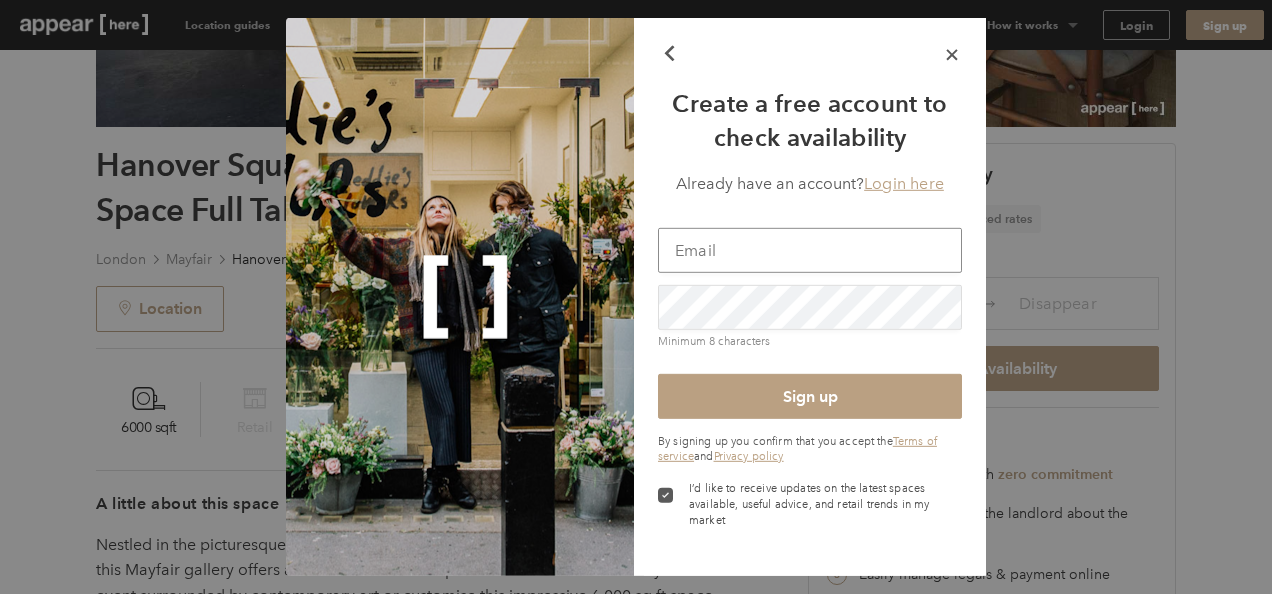click at bounding box center [810, 250] 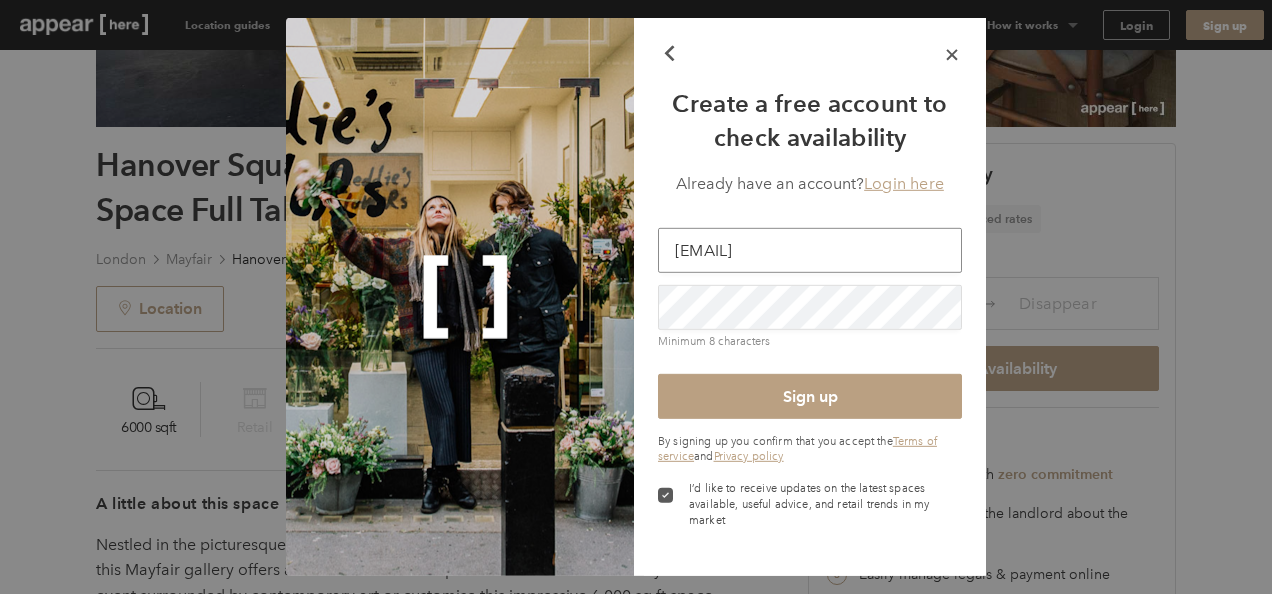 click on "Sign up" at bounding box center (810, 396) 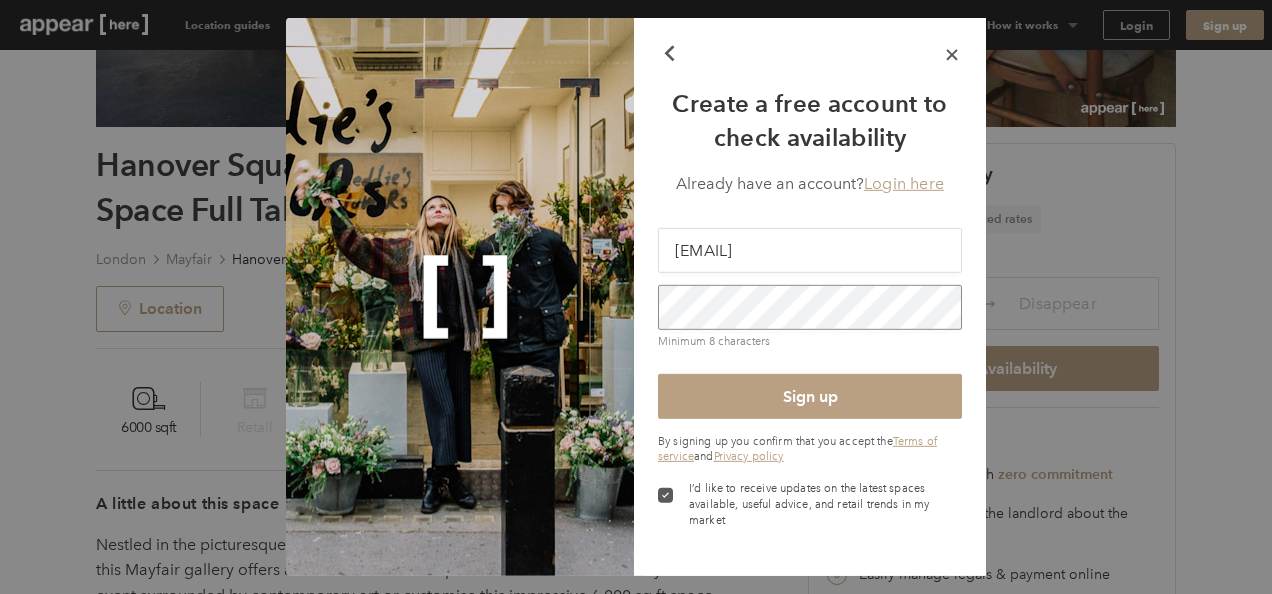 click on "Sign up" at bounding box center [810, 396] 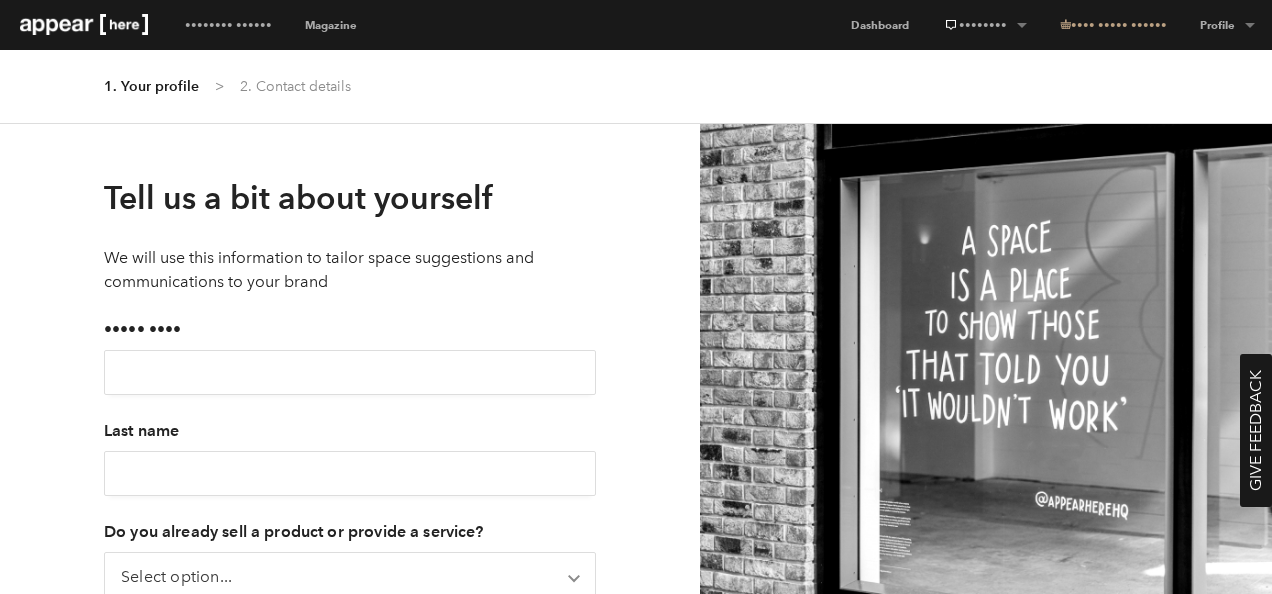 scroll, scrollTop: 0, scrollLeft: 0, axis: both 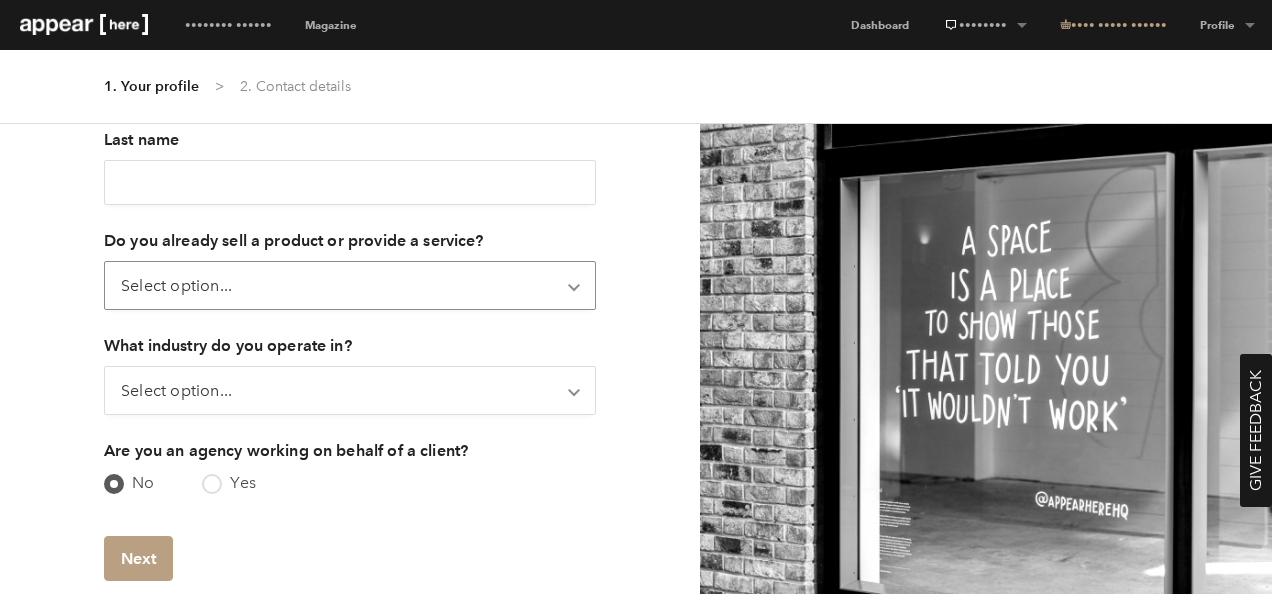 click on "•••••• ••••••••• ••• ••• •••• •••••• •••• ••••••• •••••• • •••••••" at bounding box center [350, 285] 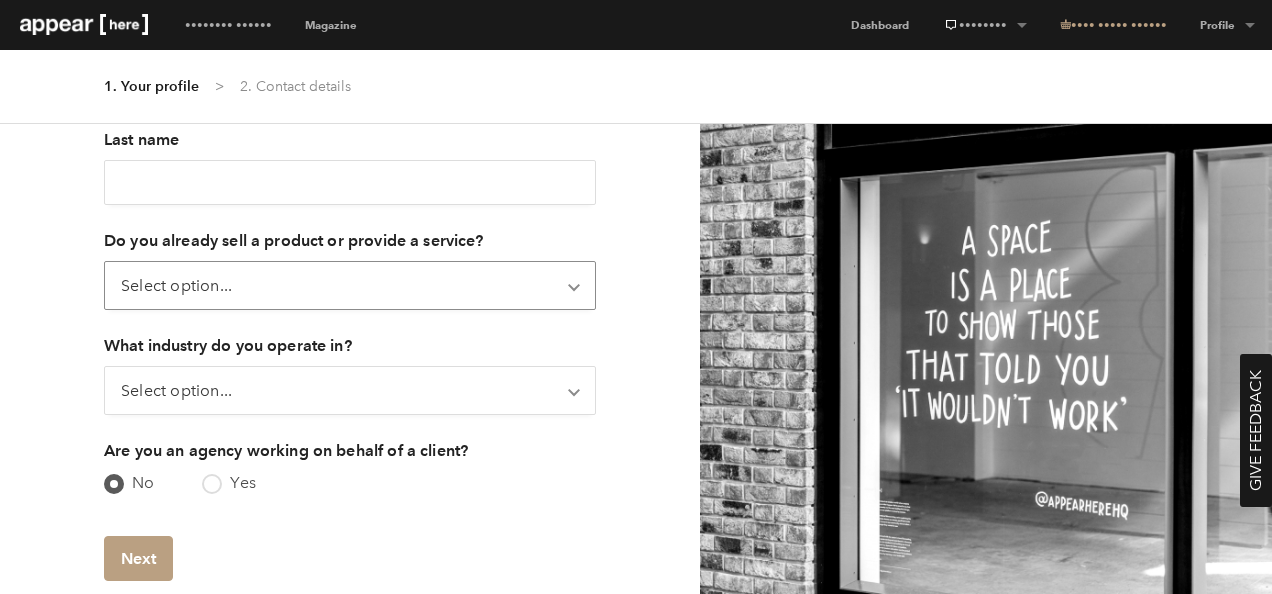 select on "not_yet" 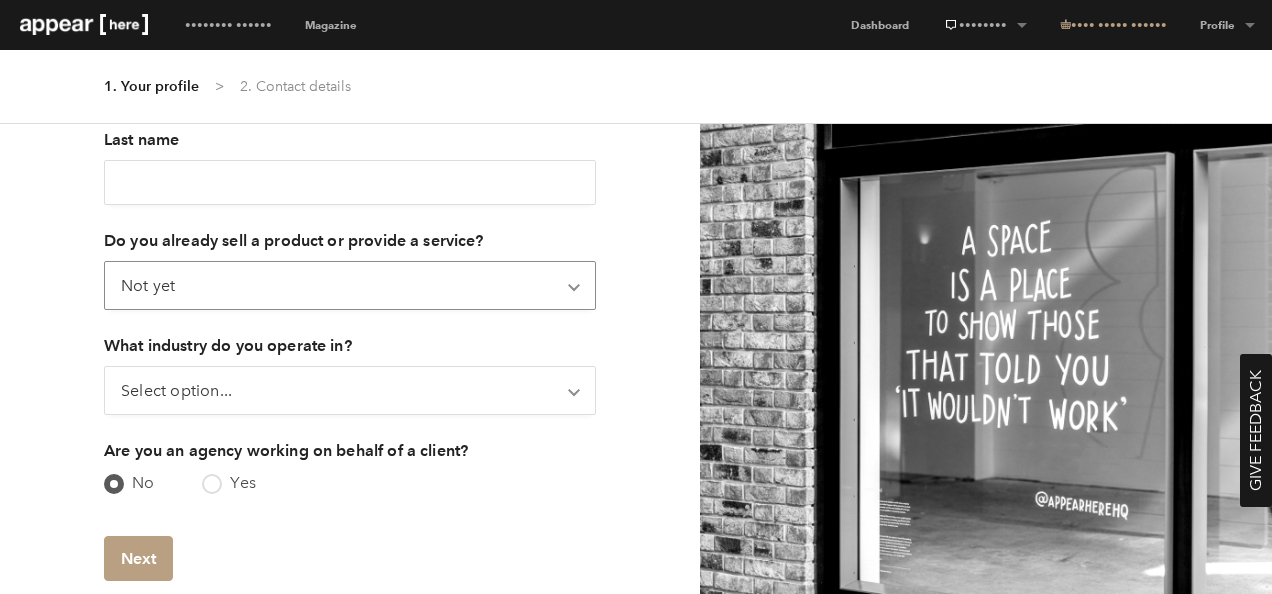 click on "•••••• ••••••••• ••• ••• •••• •••••• •••• ••••••• •••••• • •••••••" at bounding box center (350, 285) 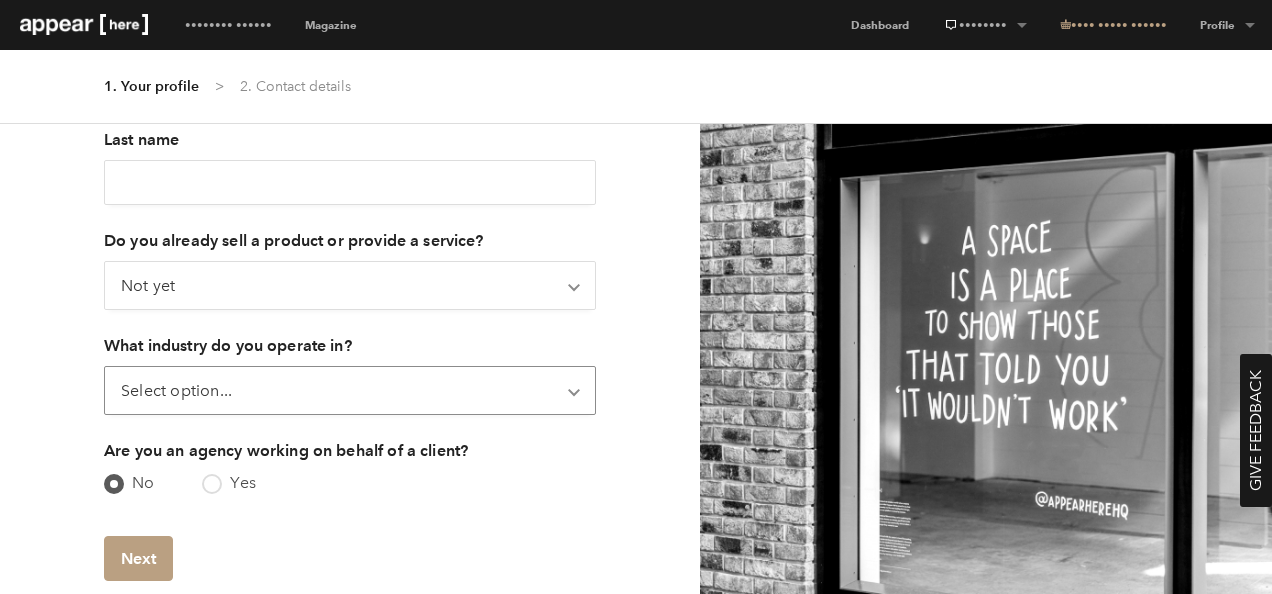 click on "Select option... Art & Photography Beauty & Wellness Electronics & Appliances Fashion & Accessories Food & Beverage Furniture & Homeware Media & Entertainment Other" at bounding box center (350, 390) 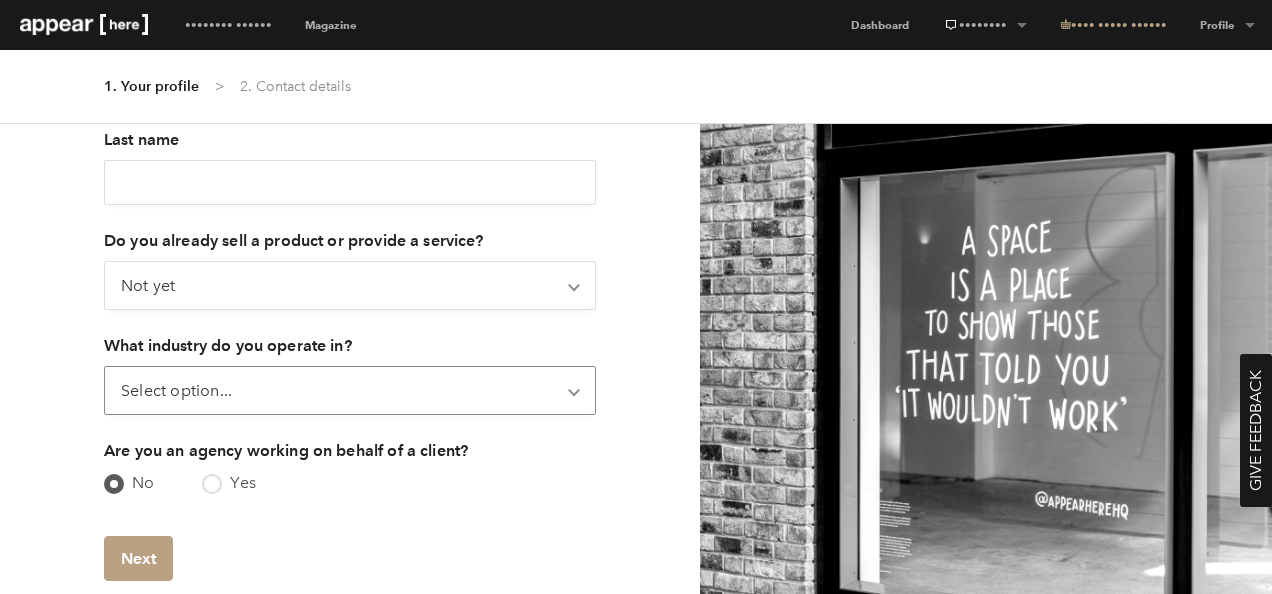 select on "fashion_and_accessories" 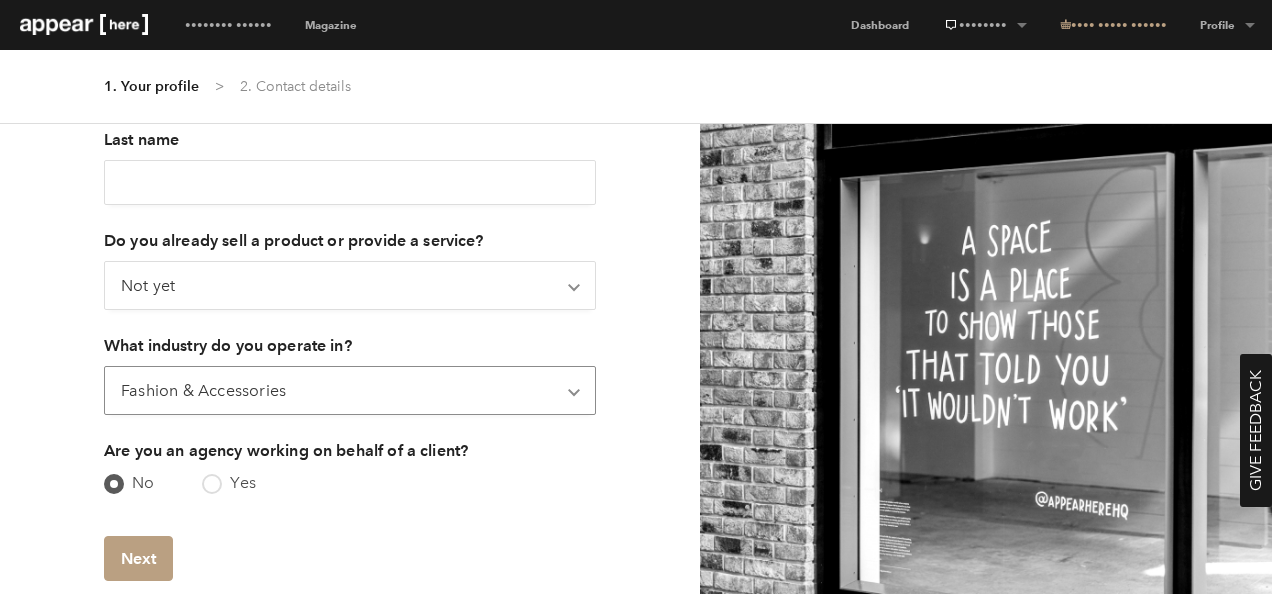 click on "Select option... Art & Photography Beauty & Wellness Electronics & Appliances Fashion & Accessories Food & Beverage Furniture & Homeware Media & Entertainment Other" at bounding box center (350, 390) 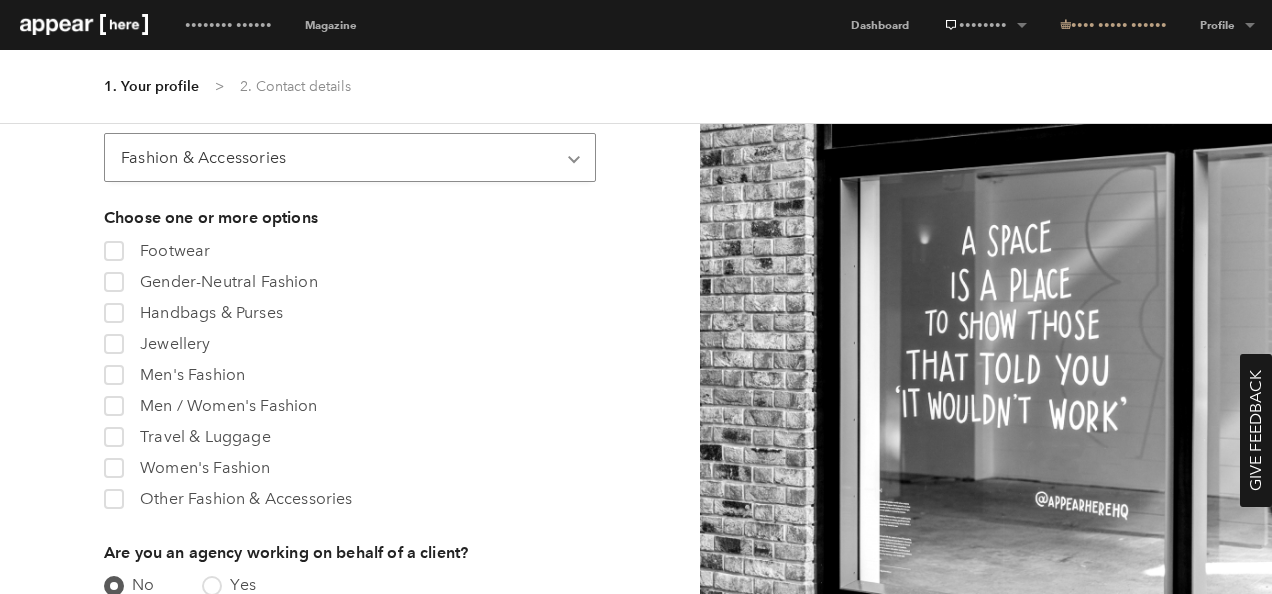 scroll, scrollTop: 526, scrollLeft: 0, axis: vertical 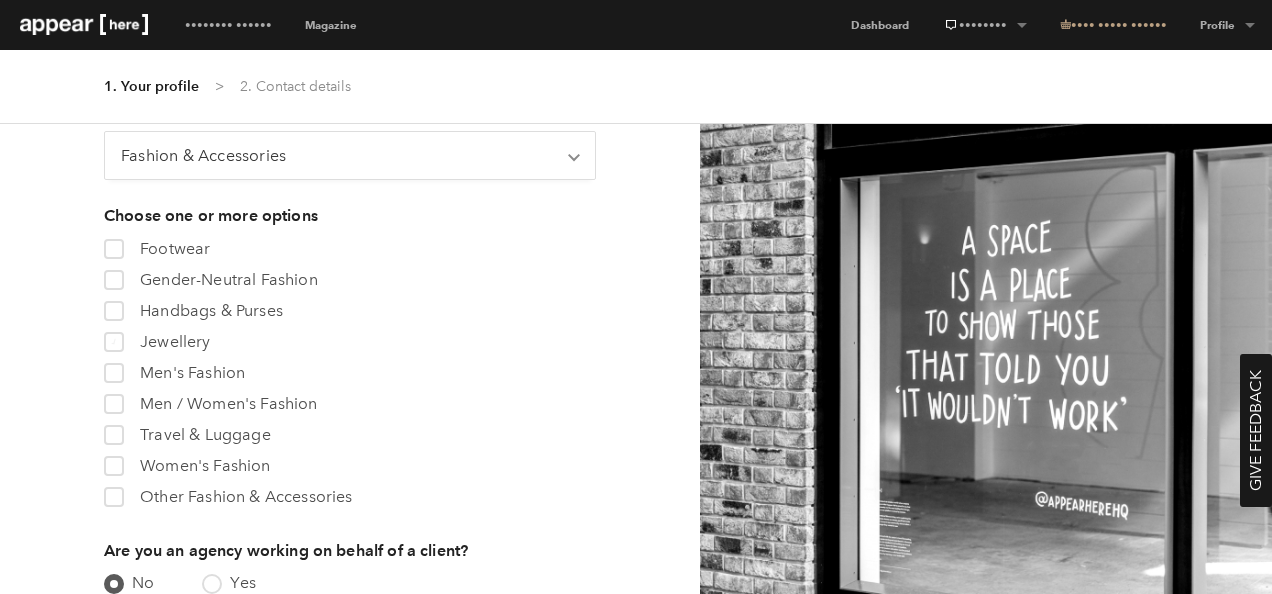 click on "Jewellery" at bounding box center (175, 341) 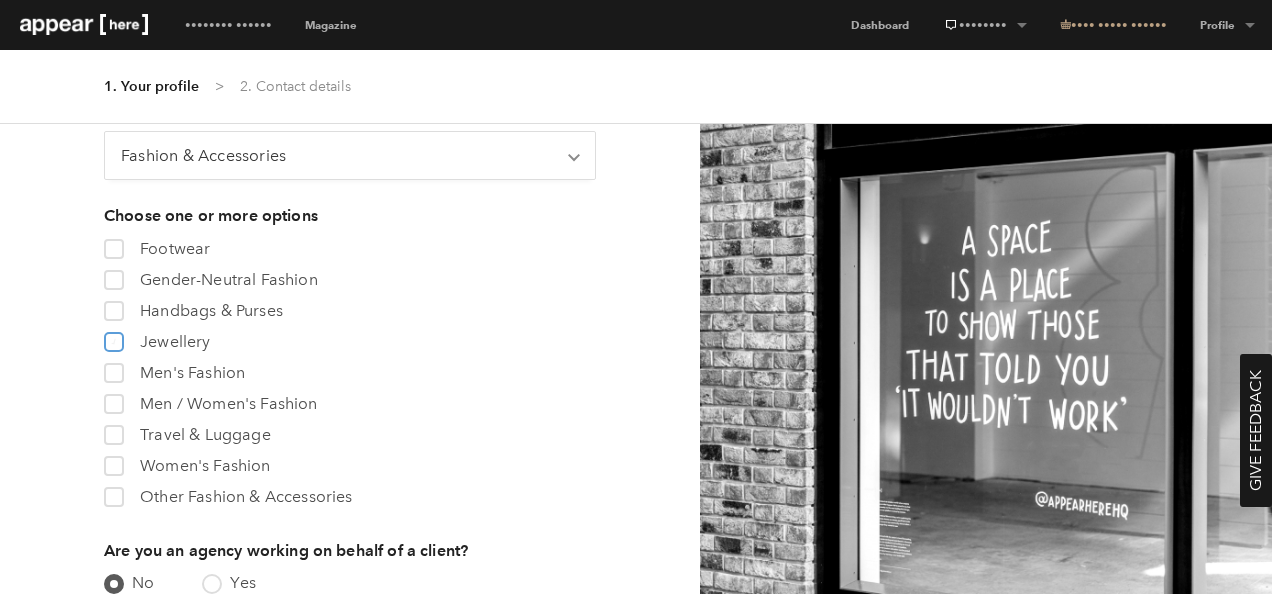 click on "••••••••• •••••••••" at bounding box center [112, 337] 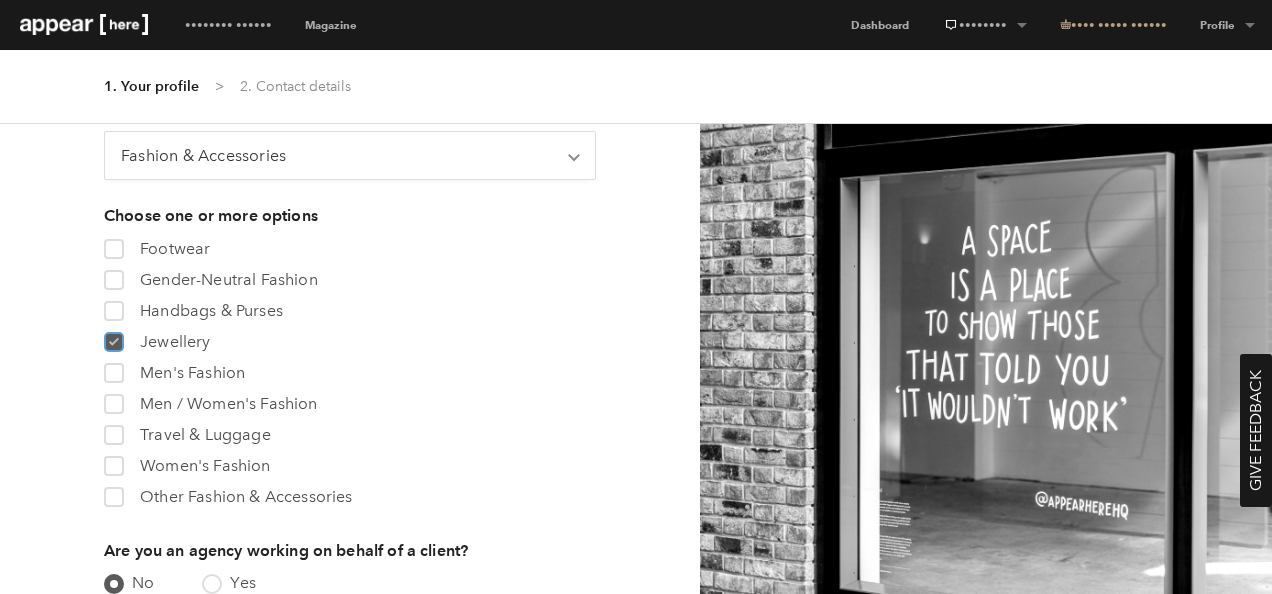 checkbox on "true" 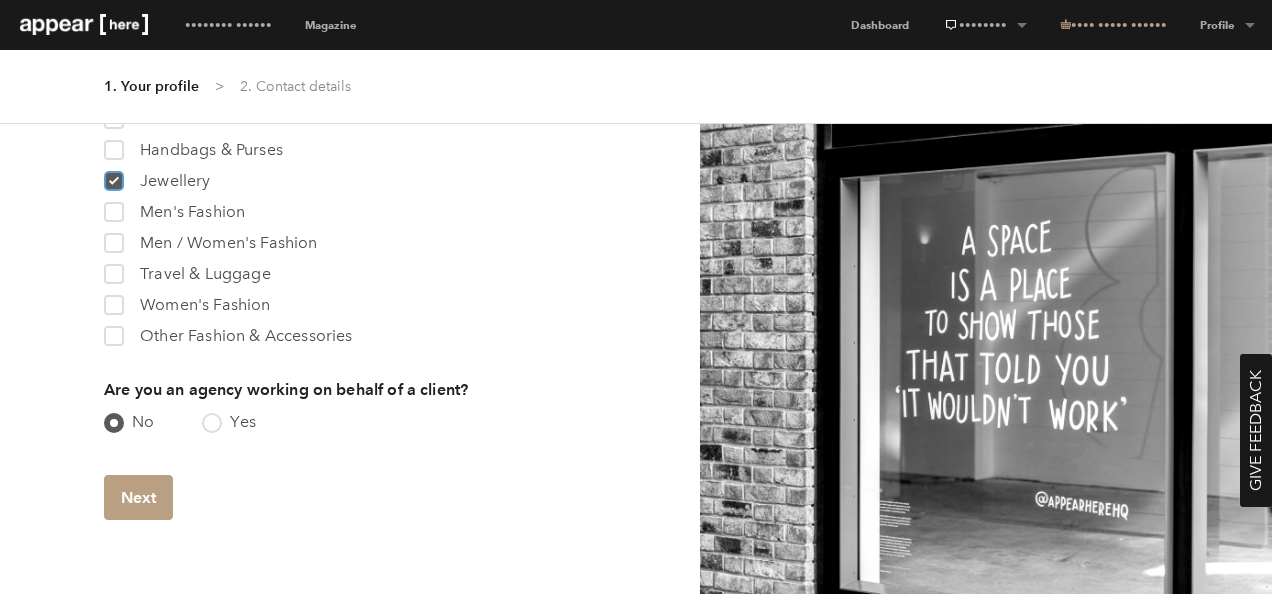 scroll, scrollTop: 688, scrollLeft: 0, axis: vertical 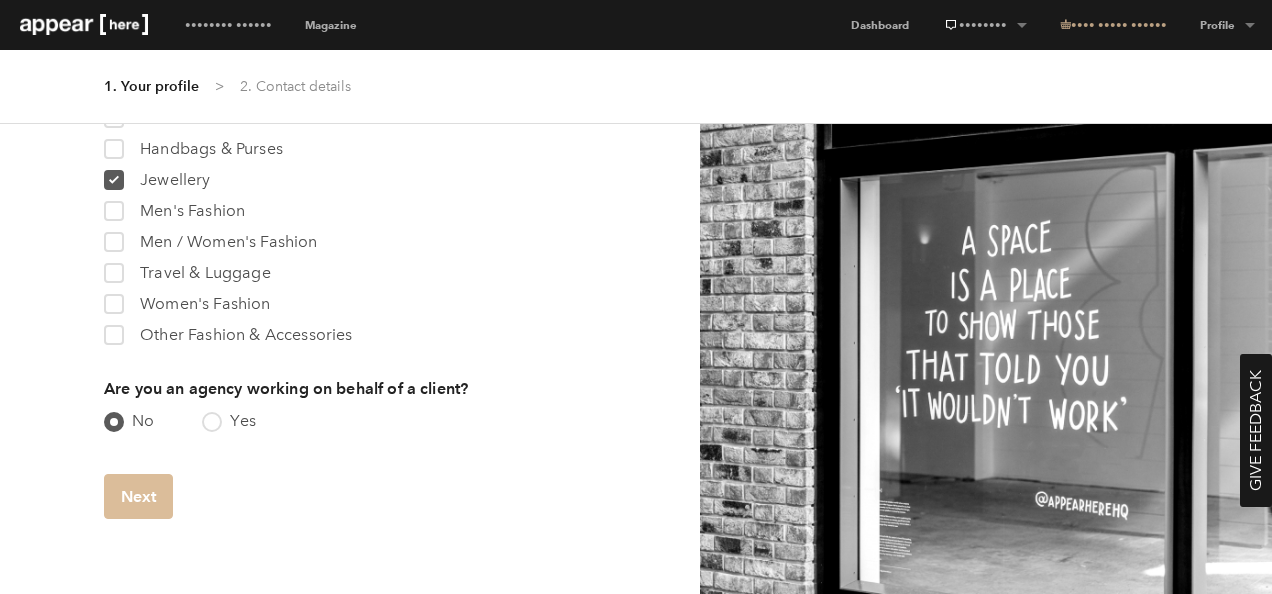 click on "Next" at bounding box center (138, 496) 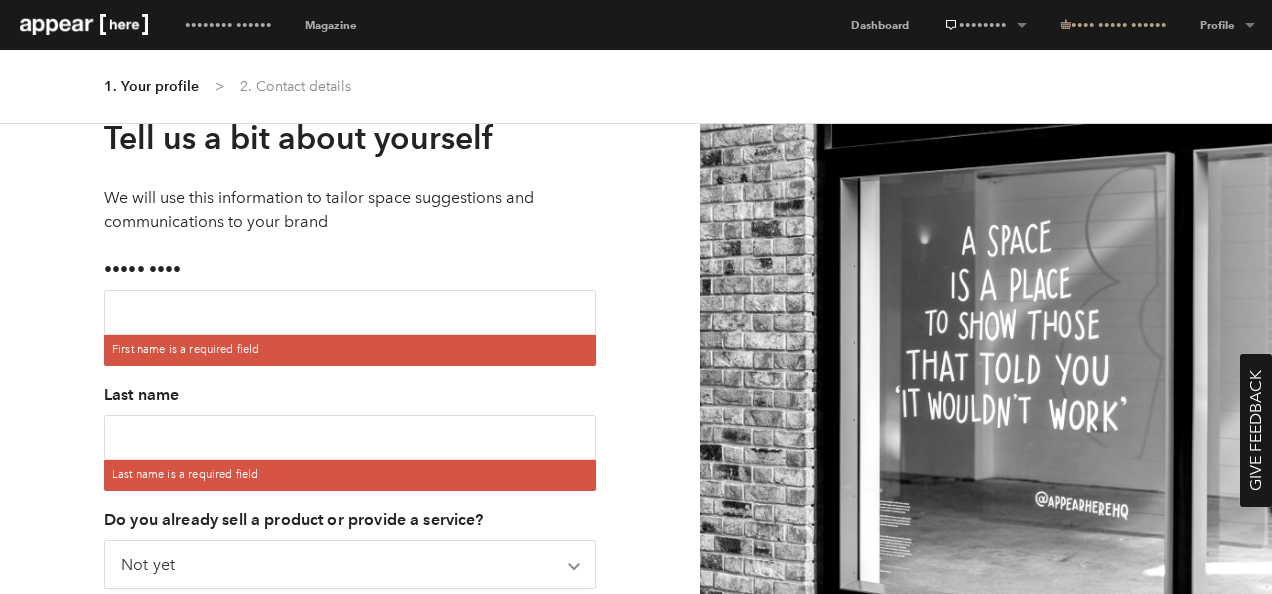scroll, scrollTop: 13, scrollLeft: 0, axis: vertical 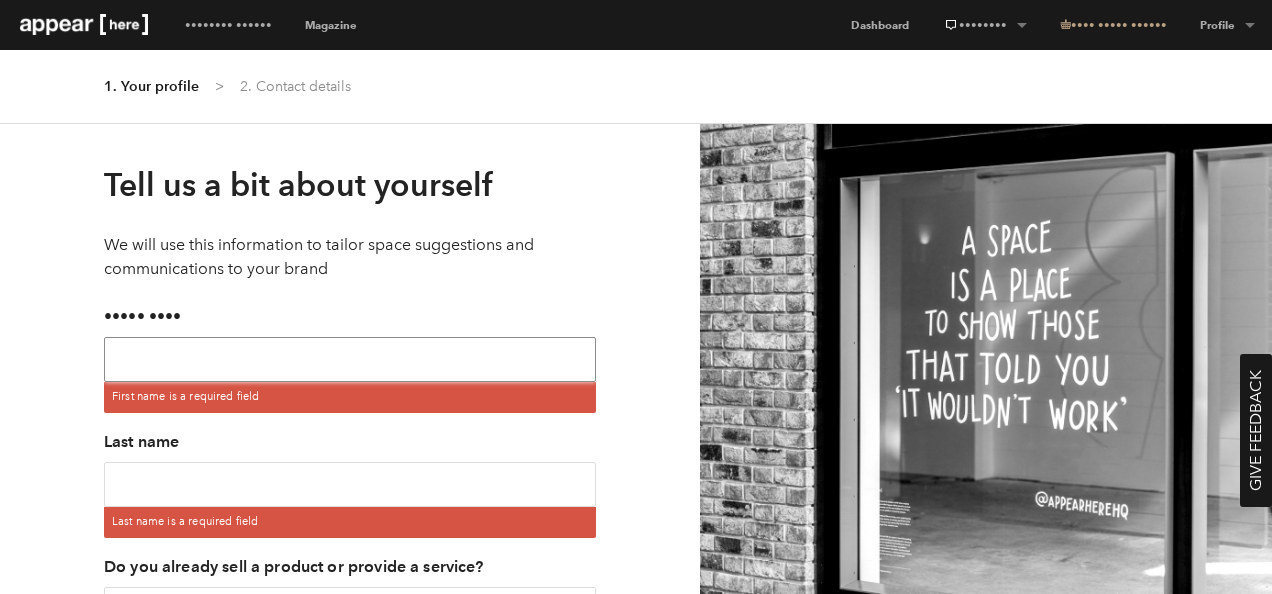 click on "••••• ••••" at bounding box center (350, 359) 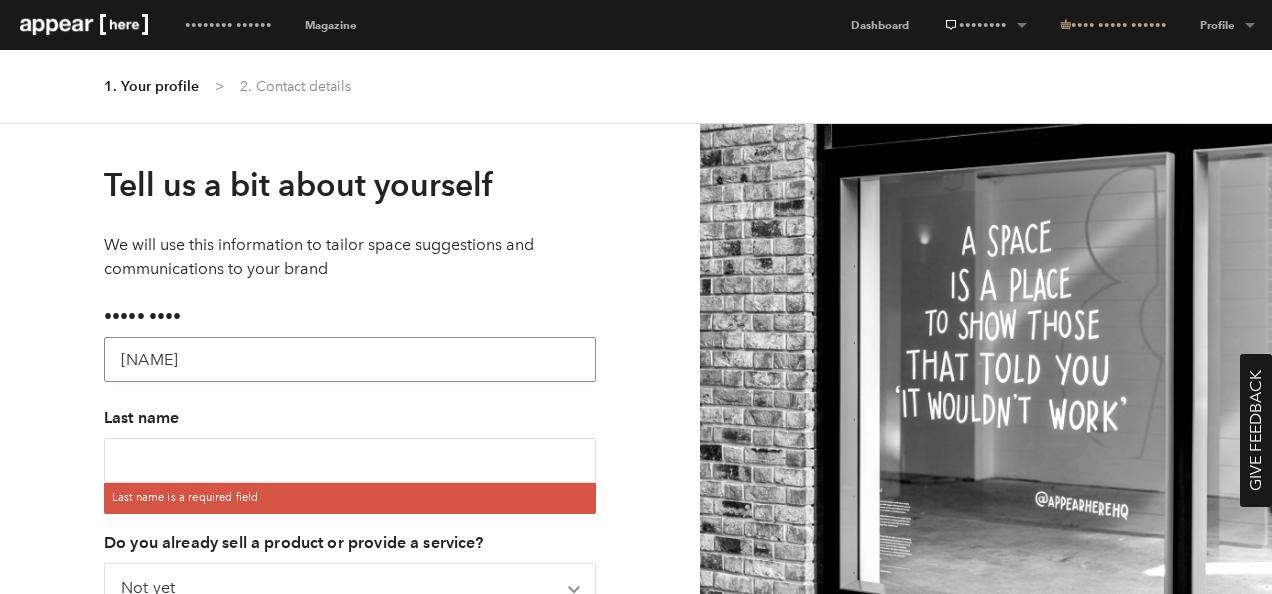 type on "[NAME]" 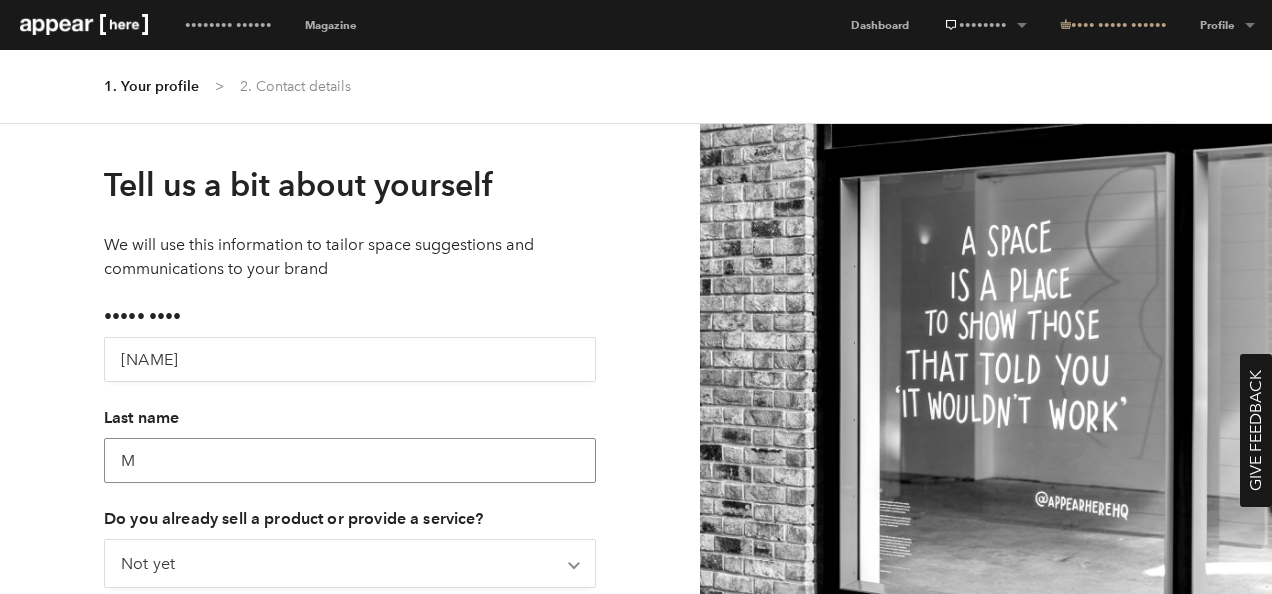 type on "[NAME]" 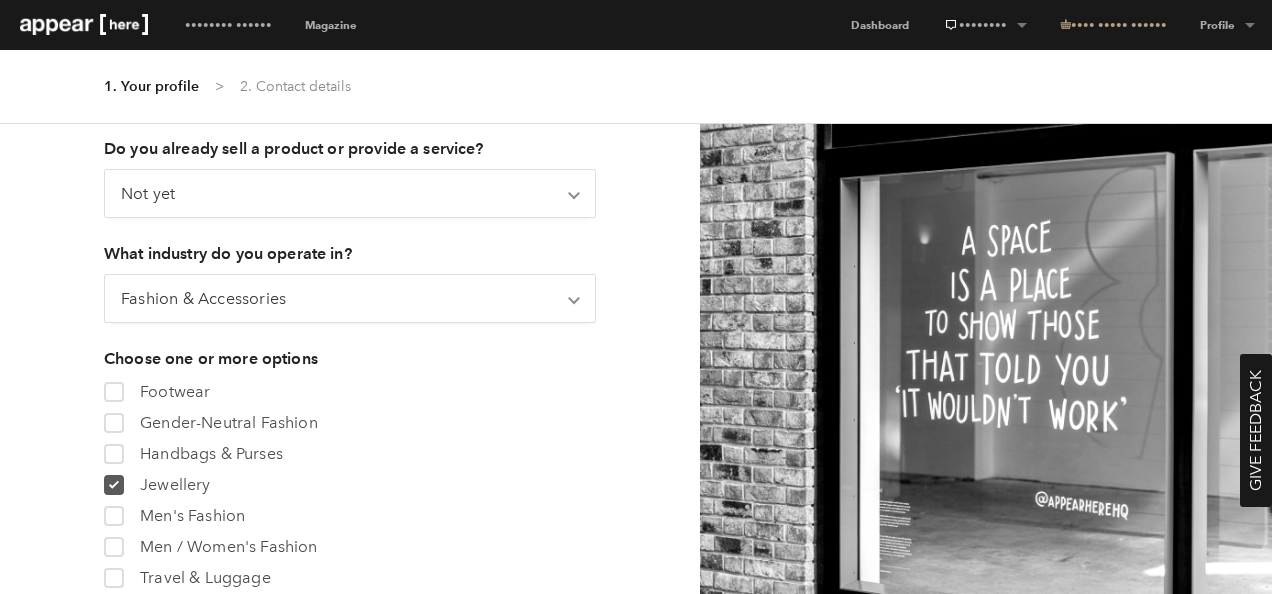 scroll, scrollTop: 703, scrollLeft: 0, axis: vertical 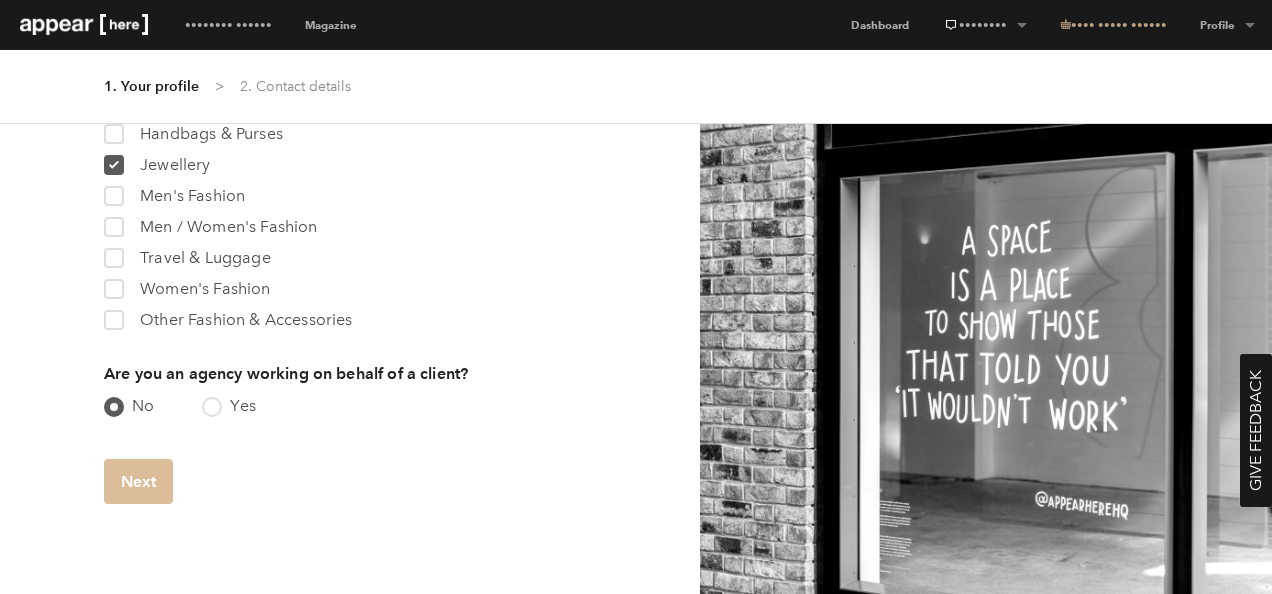 click on "Next" at bounding box center [138, 481] 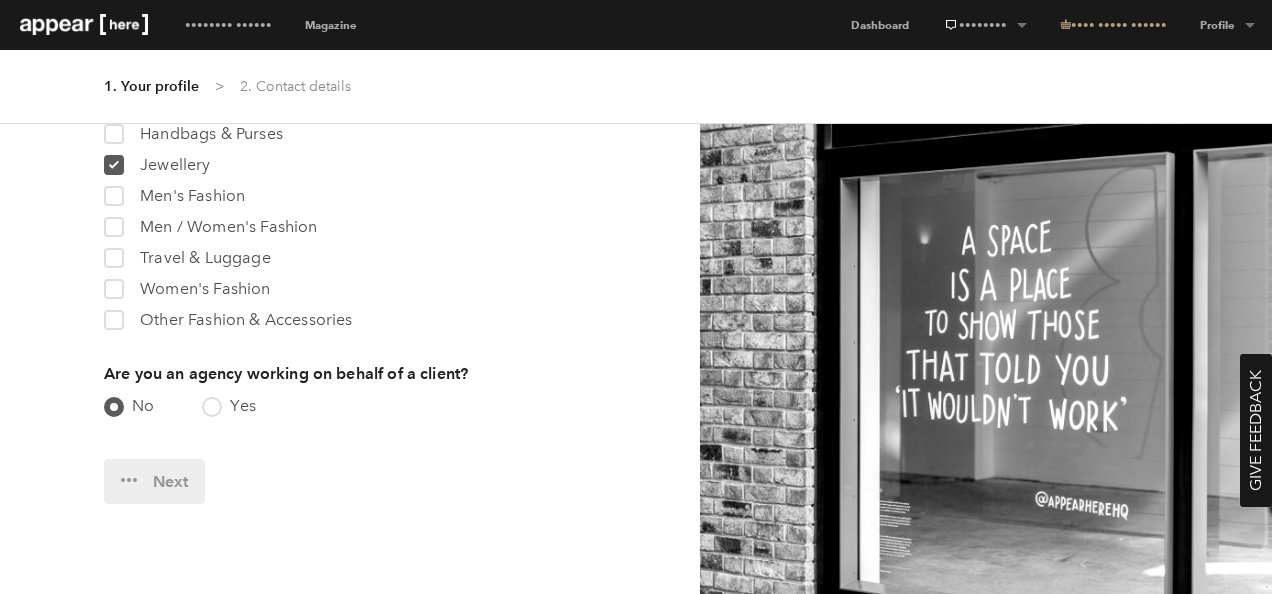 scroll, scrollTop: 0, scrollLeft: 0, axis: both 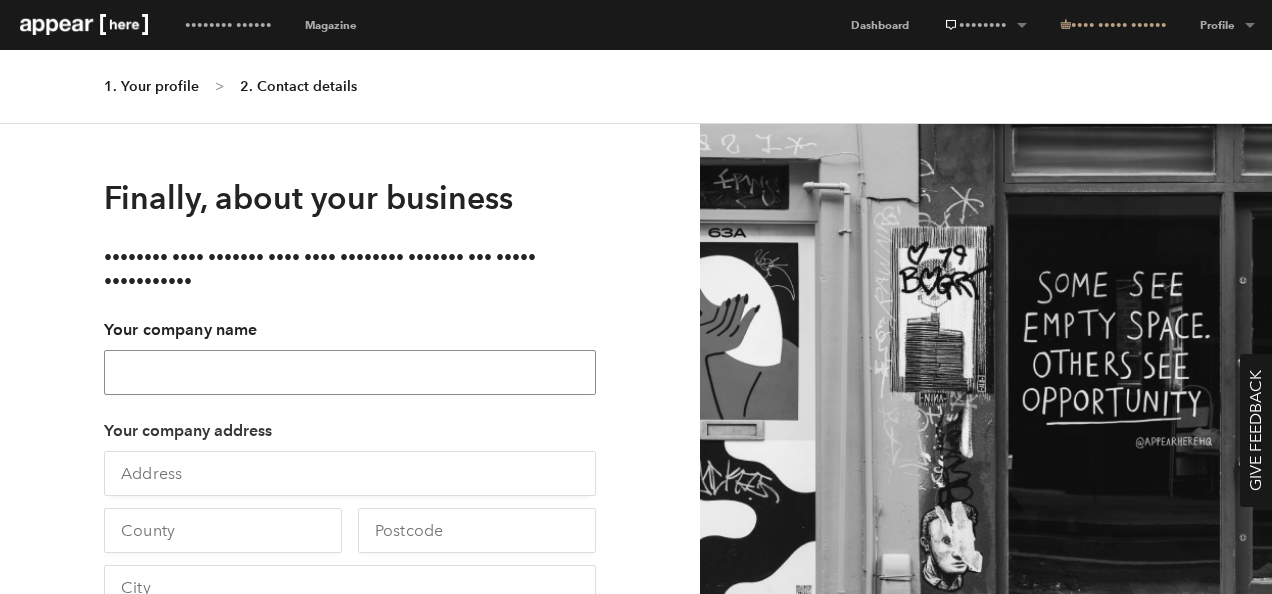 click on "Your company name" at bounding box center (350, 372) 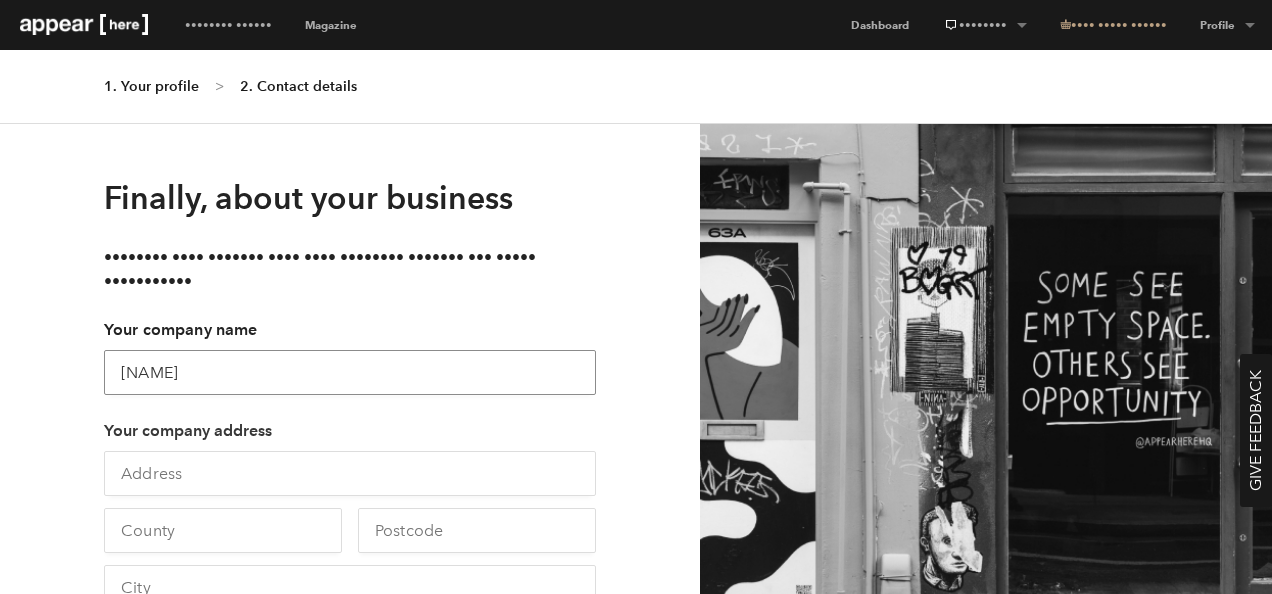 type on "[NAME]" 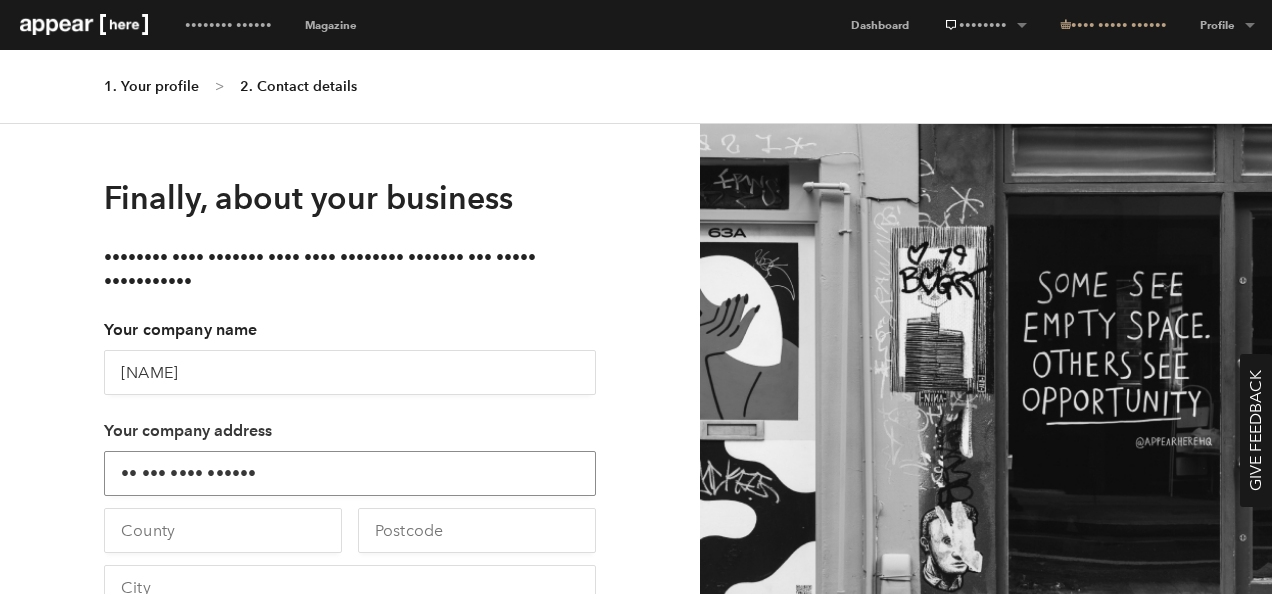 type on "•• ••• •••• ••••••" 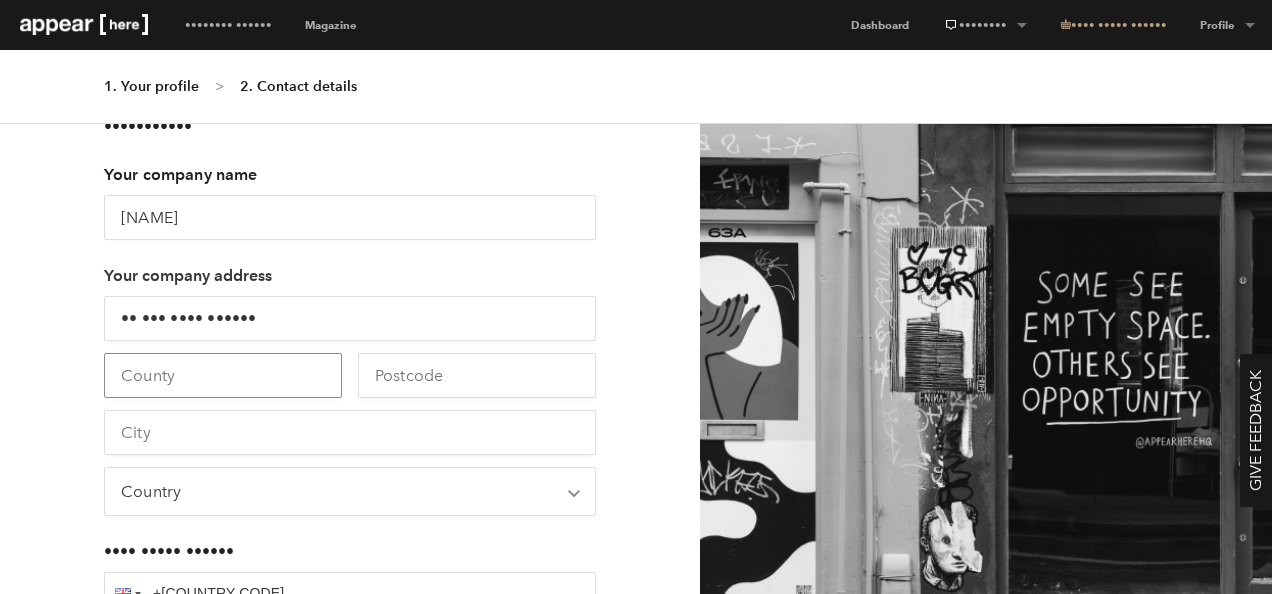 scroll, scrollTop: 161, scrollLeft: 0, axis: vertical 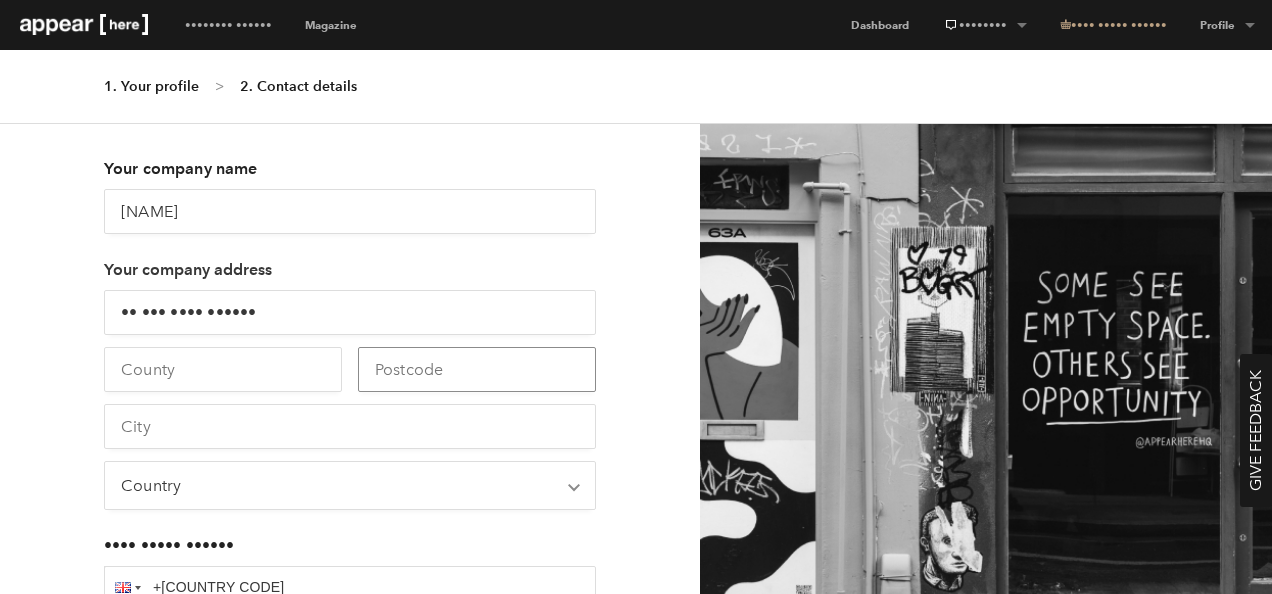 click at bounding box center [477, 369] 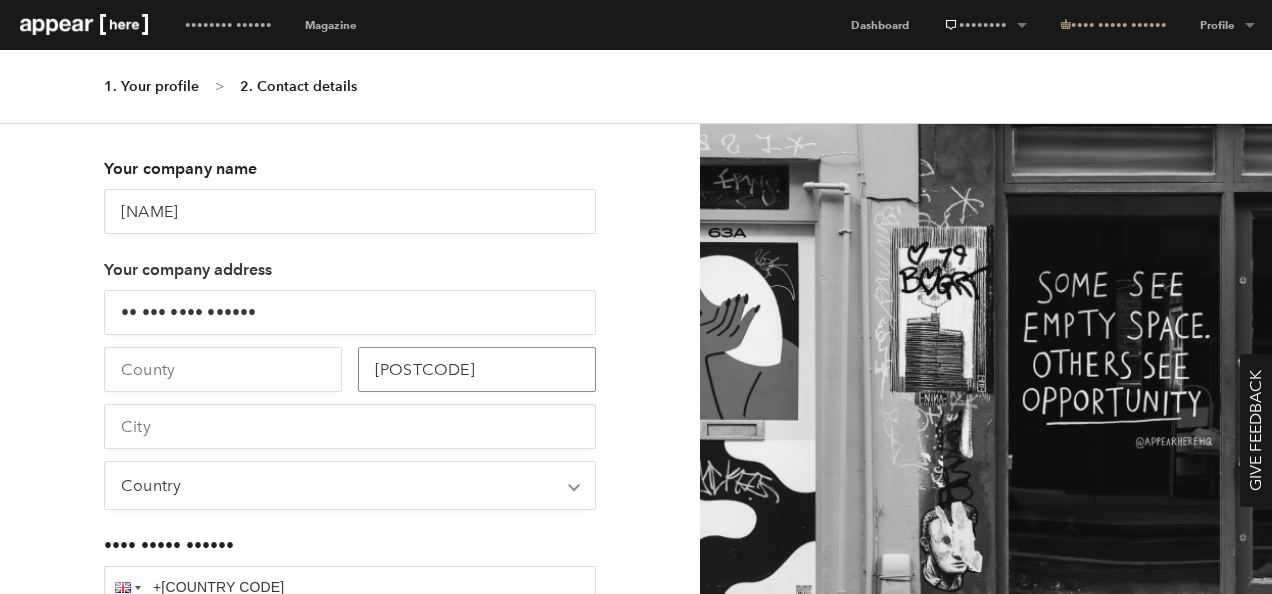 type on "[POSTCODE]" 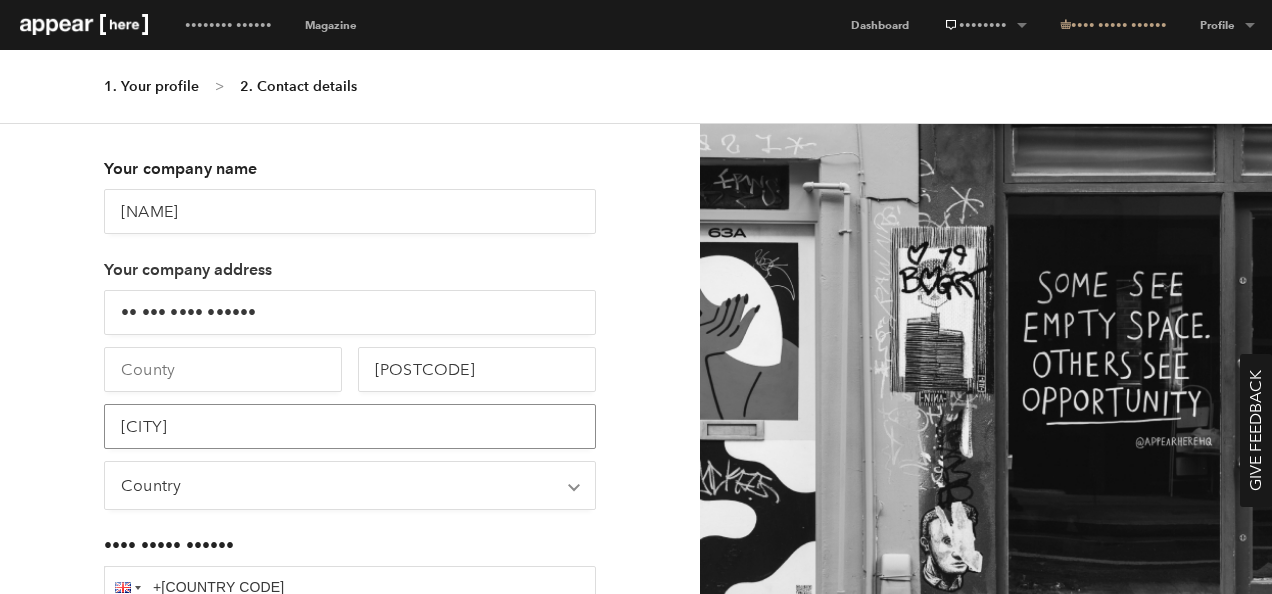 type on "[CITY]" 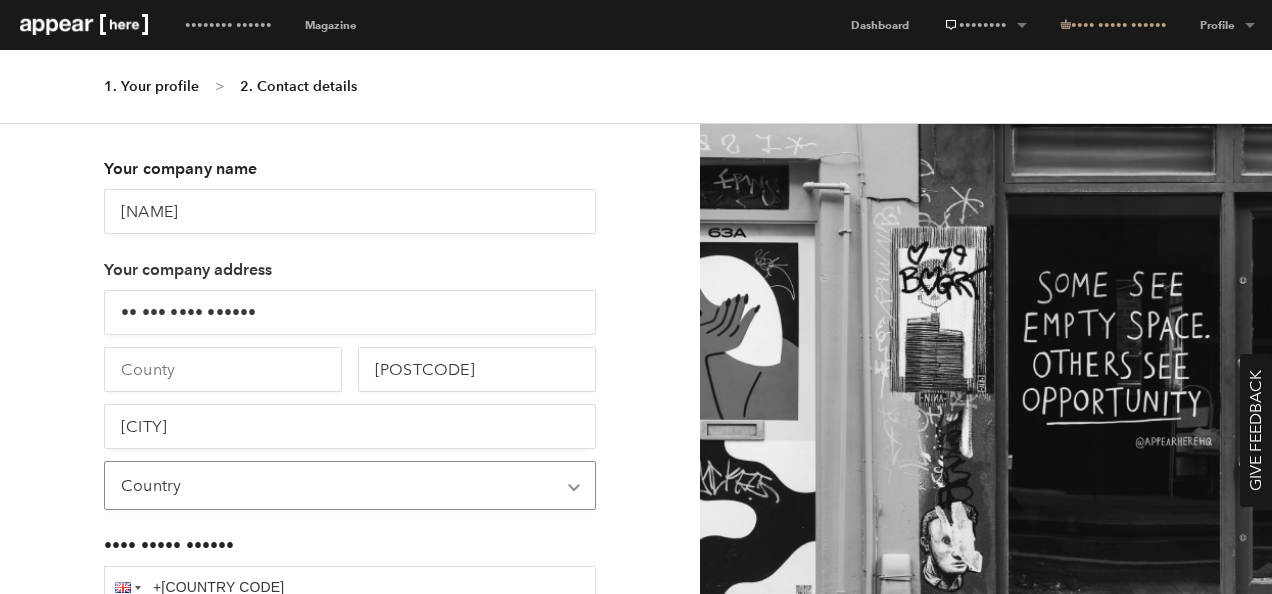 click on "••••••• ••••••••••• ••••••• ••••••• •••••••• ••••• ••••••• •••••• •••••••• •••••••••• ••••••• • ••••••• ••••••••• ••••••• ••••• ••••••••• ••••••• •••••••••• ••••••• ••••••• •••••••••• •••••••• ••••••• ••••••• •••••• ••••• ••••••• •••••• ••••••• •••••• • ••••••••••• •••••••• •••••• •••••• •••••• ••••••• •••••• ••••• ••••••••• ••••••• •••••• ••••••• •••••• •••••••• ••••••• •••• ••••••• •••••••• •••••••• •••••• •••• ••••• ••••••••• ••••••••••• •••••• ••••••• ••••••• ••••••• •••••••• •••• ••••• ••••• ••••••••• •••••• ••••• ••••••••• ••••••• •••••••• ••••••• ••••• • ••••••••••• ••••• • •••••••• •••• ••••••• ••••• •••• ••••••• •••• ••••••• •••••• ••••• •••••••• •••• •••••••• ••••••• •••••••• •••••••• ••••••••• •••••••• ••••••• ••••• •• •••••••• •••••••••• •••••• ••••••• ••••••• •••••••• •••••••• ••••••• ••••• ••••••• •••• ••••••• •••••• •••••• •••••• •••••• ••••••••• •••••• •••••••• ••••••••••• ••••• •••••• ••••••• ••••••• ••••• ••••••••• •••••• ••••••••• ••••••• •••••••••• •••• ••••••••• •••••••• •••••• ••••••" at bounding box center [350, 485] 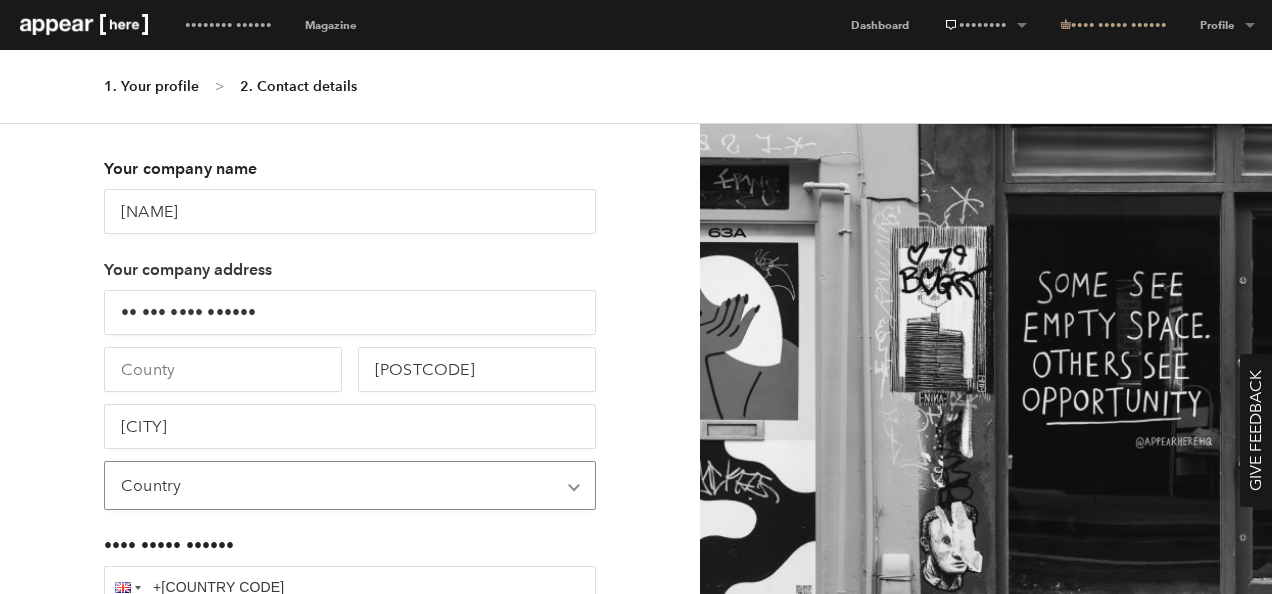select on "••" 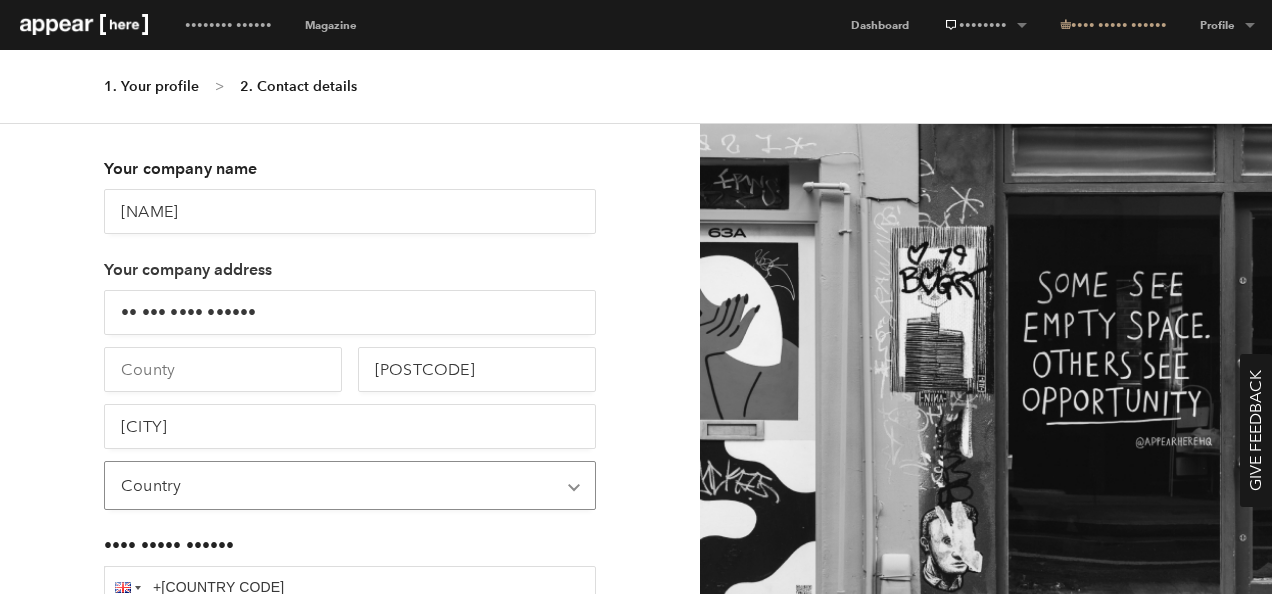 click on "••••••• ••••••••••• ••••••• ••••••• •••••••• ••••• ••••••• •••••• •••••••• •••••••••• ••••••• • ••••••• ••••••••• ••••••• ••••• ••••••••• ••••••• •••••••••• ••••••• ••••••• •••••••••• •••••••• ••••••• ••••••• •••••• ••••• ••••••• •••••• ••••••• •••••• • ••••••••••• •••••••• •••••• •••••• •••••• ••••••• •••••• ••••• ••••••••• ••••••• •••••• ••••••• •••••• •••••••• ••••••• •••• ••••••• •••••••• •••••••• •••••• •••• ••••• ••••••••• ••••••••••• •••••• ••••••• ••••••• ••••••• •••••••• •••• ••••• ••••• ••••••••• •••••• ••••• ••••••••• ••••••• •••••••• ••••••• ••••• • ••••••••••• ••••• • •••••••• •••• ••••••• ••••• •••• ••••••• •••• ••••••• •••••• ••••• •••••••• •••• •••••••• ••••••• •••••••• •••••••• ••••••••• •••••••• ••••••• ••••• •• •••••••• •••••••••• •••••• ••••••• ••••••• •••••••• •••••••• ••••••• ••••• ••••••• •••• ••••••• •••••• •••••• •••••• •••••• ••••••••• •••••• •••••••• ••••••••••• ••••• •••••• ••••••• ••••••• ••••• ••••••••• •••••• ••••••••• ••••••• •••••••••• •••• ••••••••• •••••••• •••••• ••••••" at bounding box center [350, 485] 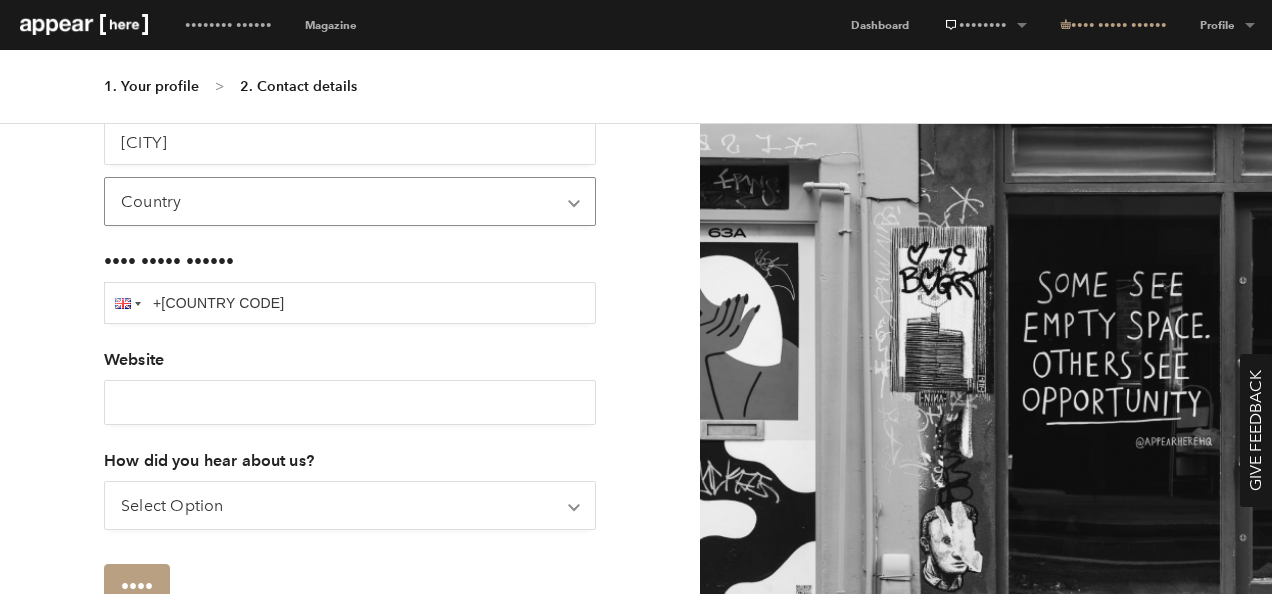 scroll, scrollTop: 552, scrollLeft: 0, axis: vertical 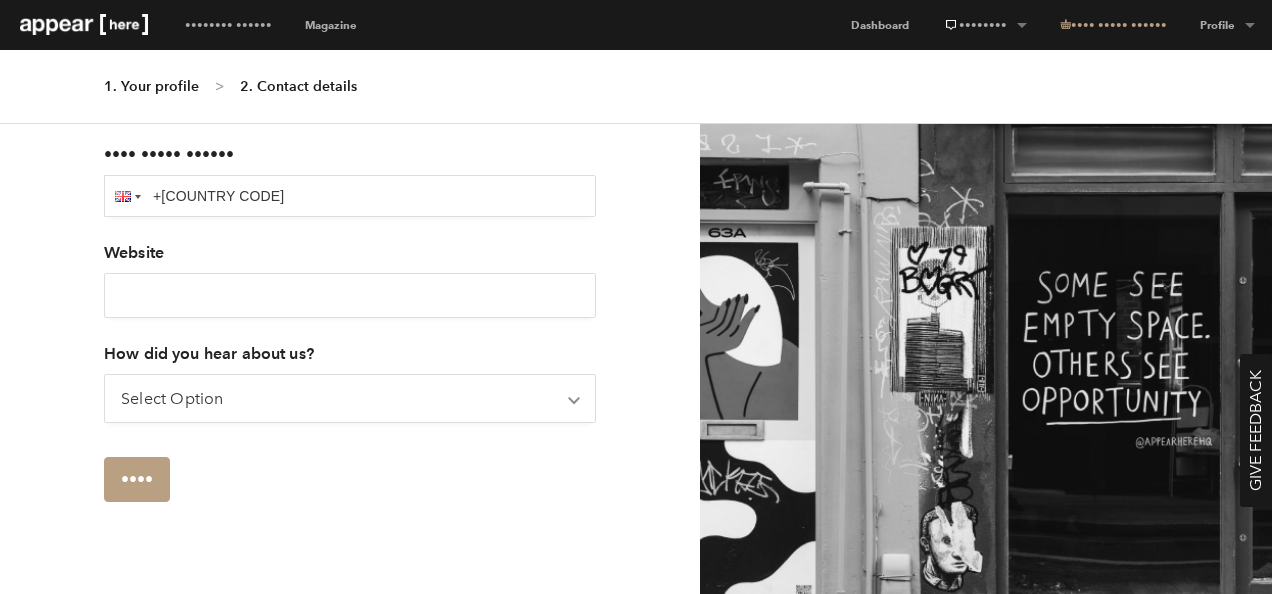 click on "How did you hear about us? Select Option Appear Here events Appear Here team Appear Here vinyls Email Facebook Flyer Google Search Instagram LinkedIn Online article Print media Twitter Word of mouth Other Chevron-up" at bounding box center [350, 394] 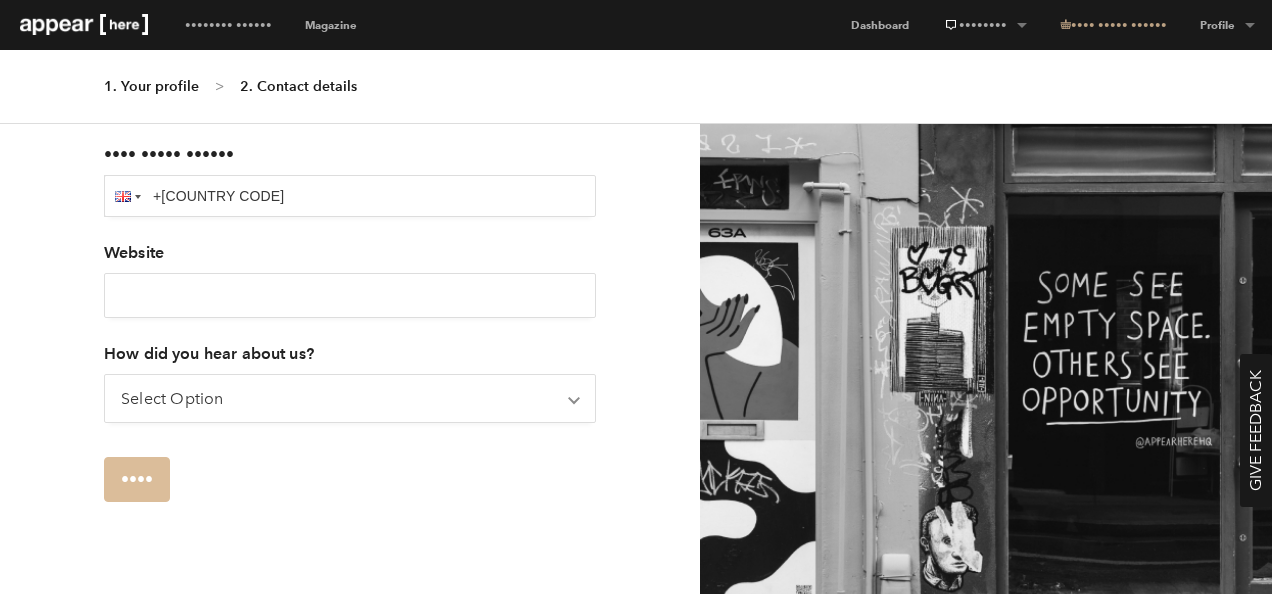 click on "••••" at bounding box center (137, 479) 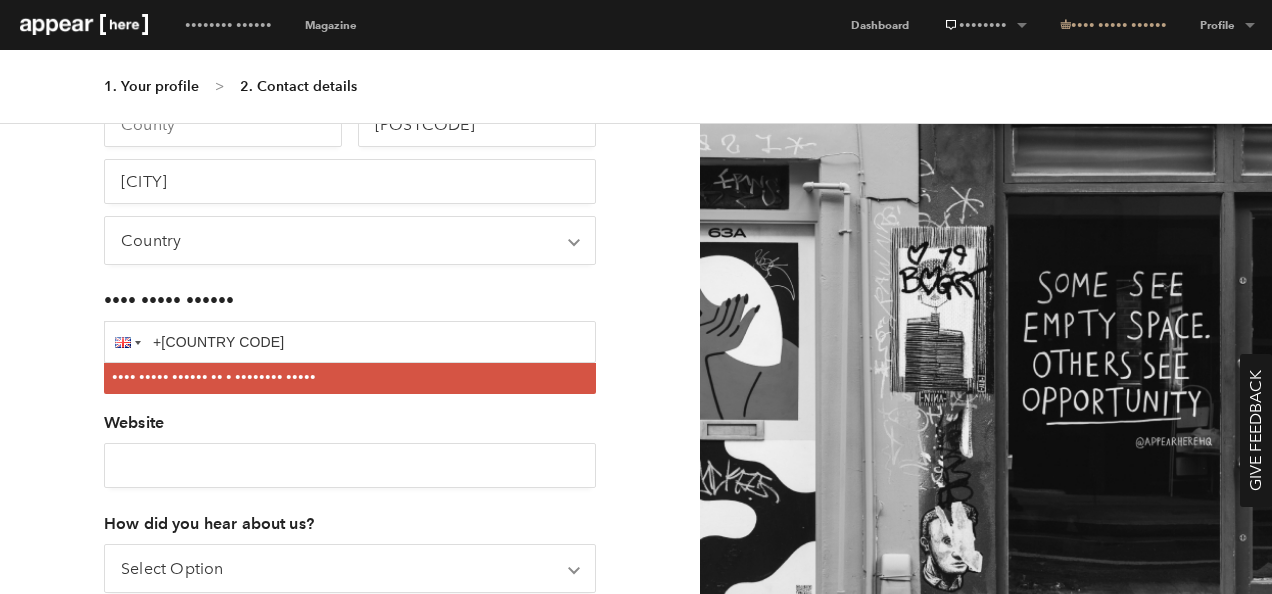 scroll, scrollTop: 387, scrollLeft: 0, axis: vertical 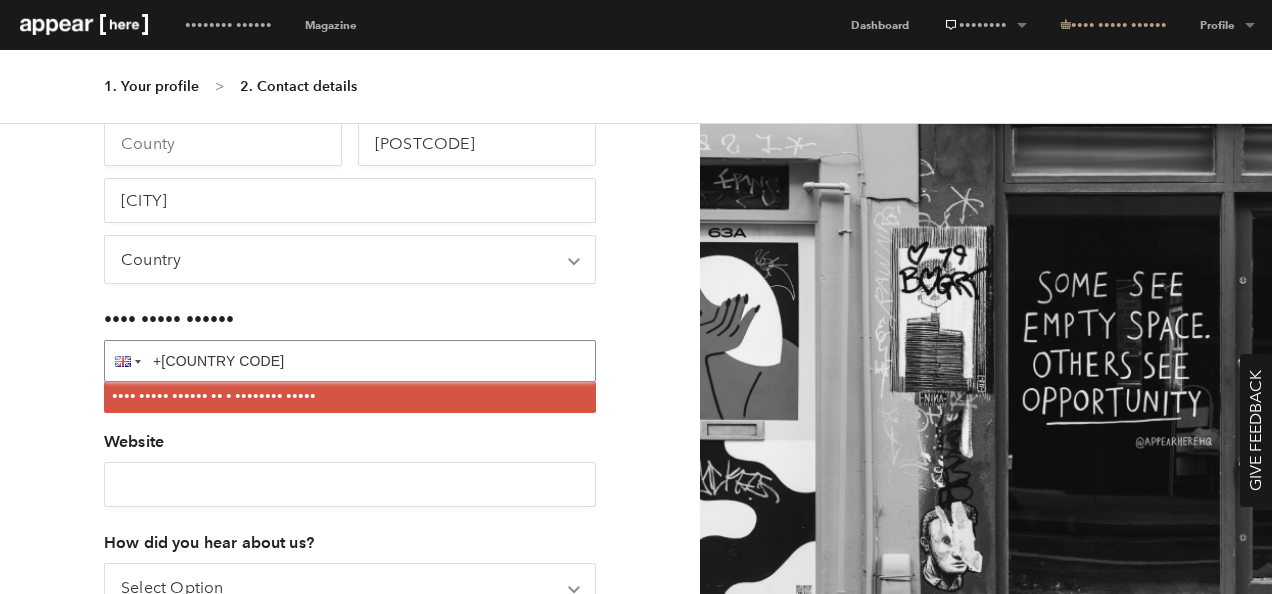 click on "+[COUNTRY CODE]" at bounding box center (350, 361) 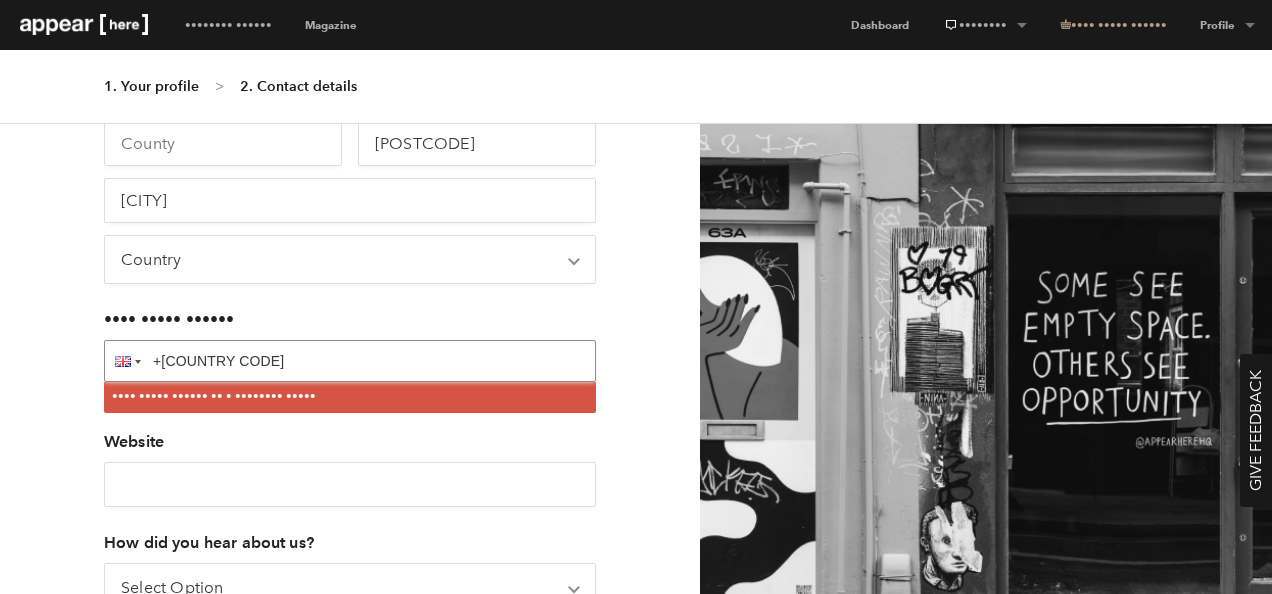 type on "+[COUNTRY CODE] [PHONE]" 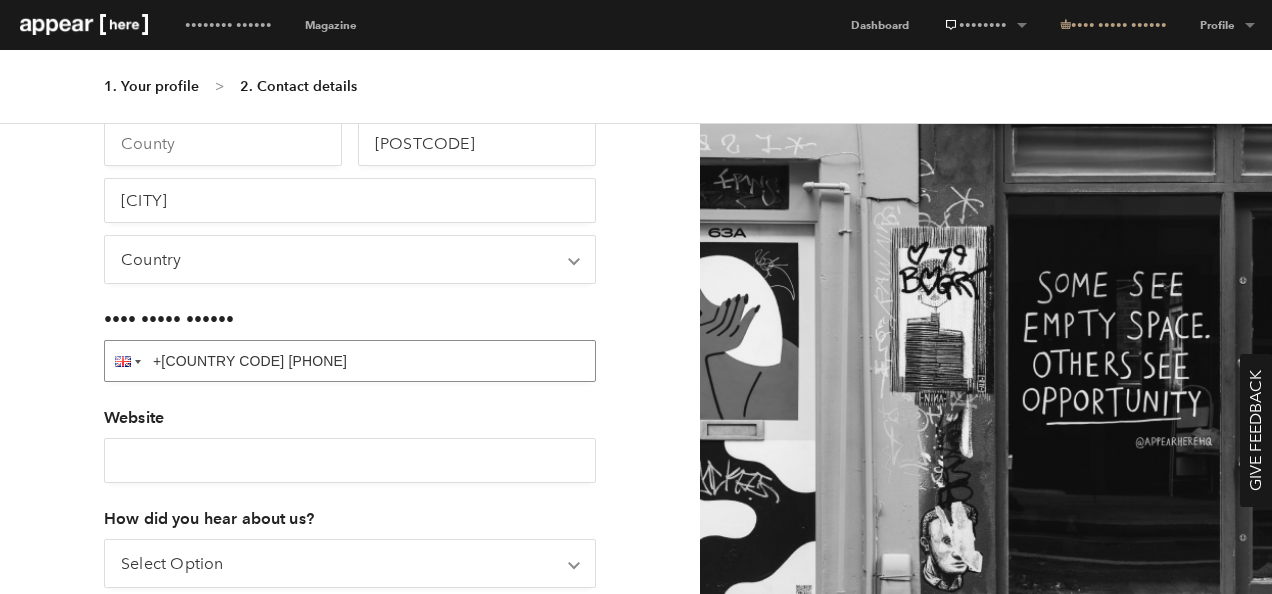 scroll, scrollTop: 552, scrollLeft: 0, axis: vertical 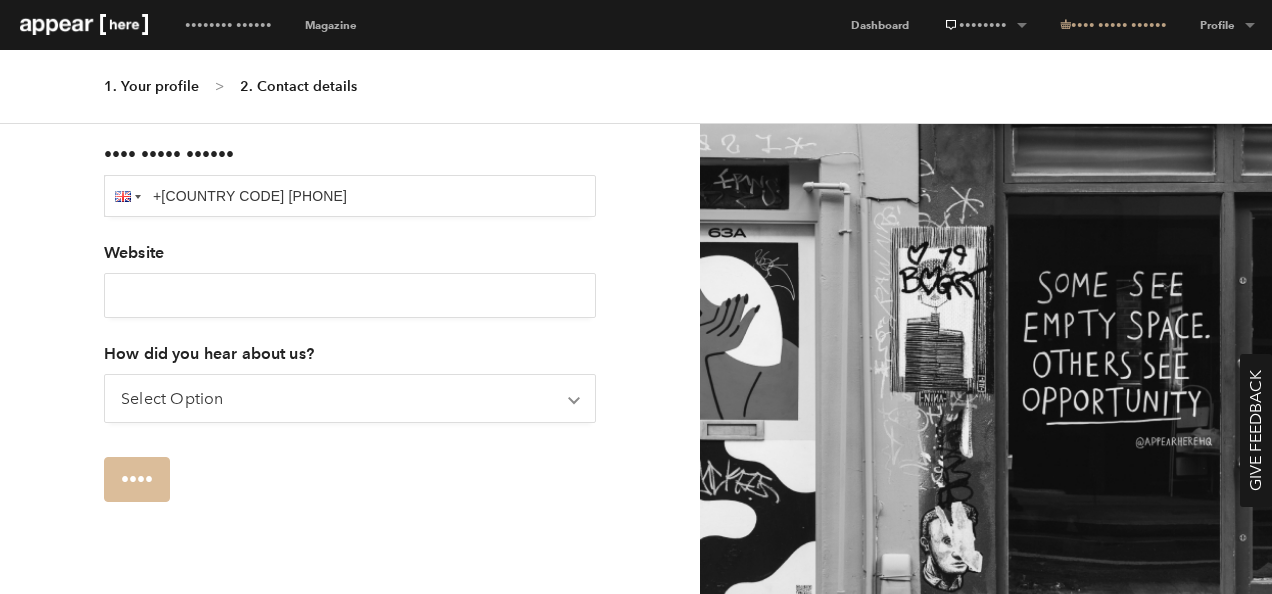 click on "••••" at bounding box center (137, 479) 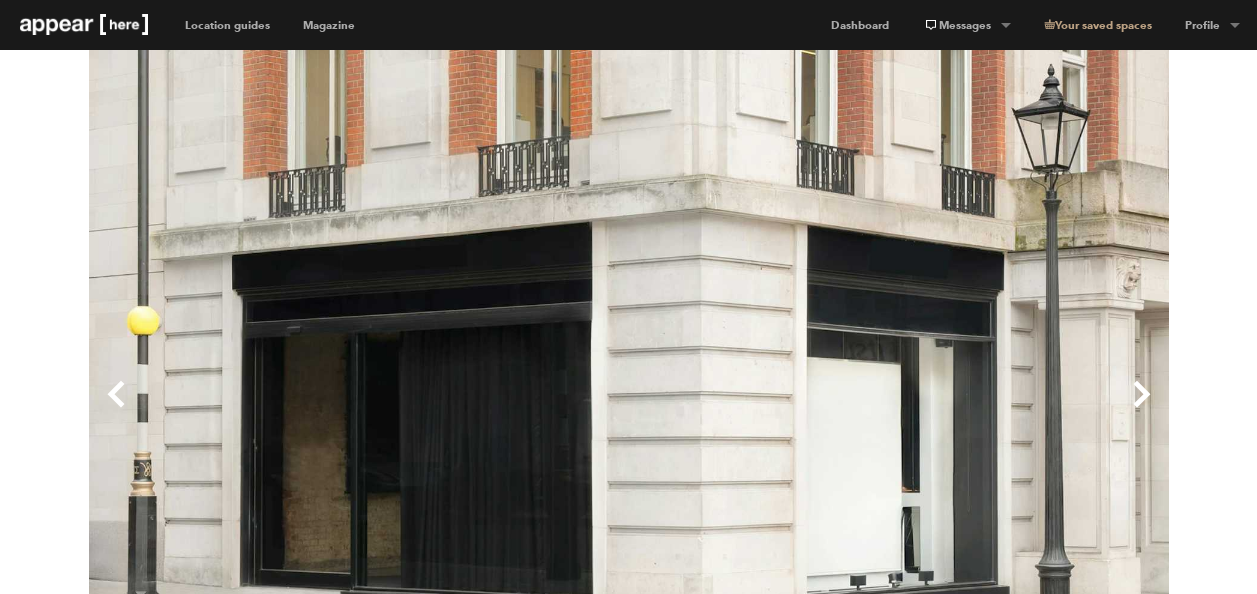 scroll, scrollTop: 770, scrollLeft: 0, axis: vertical 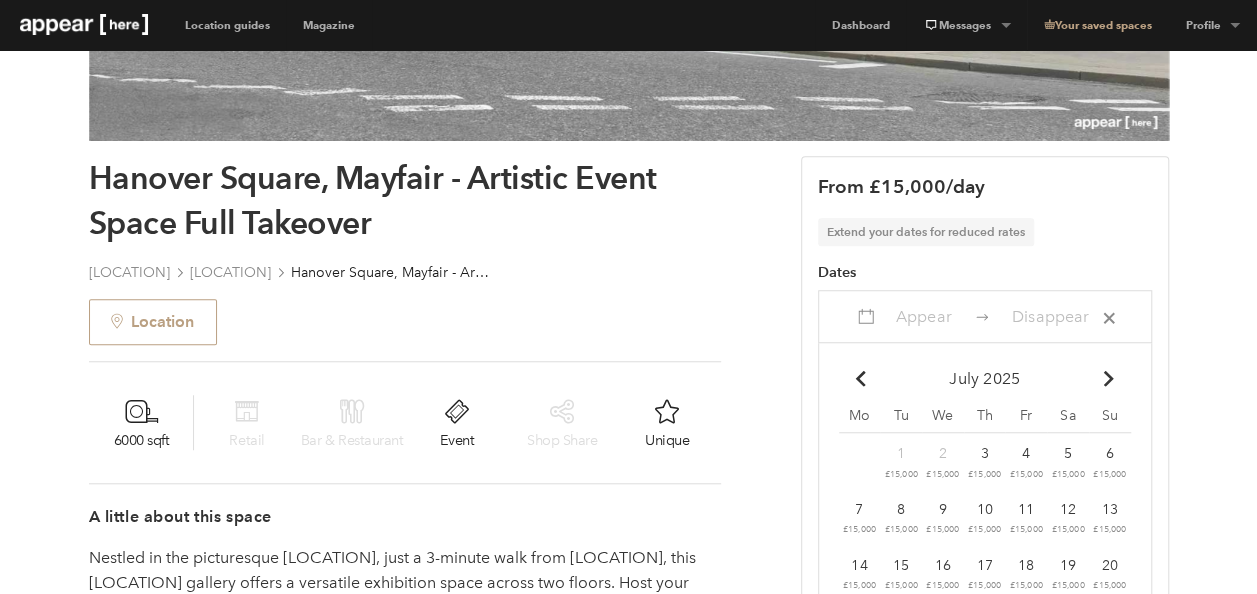 click on "Chevron-up Go to next month" at bounding box center (1110, 379) 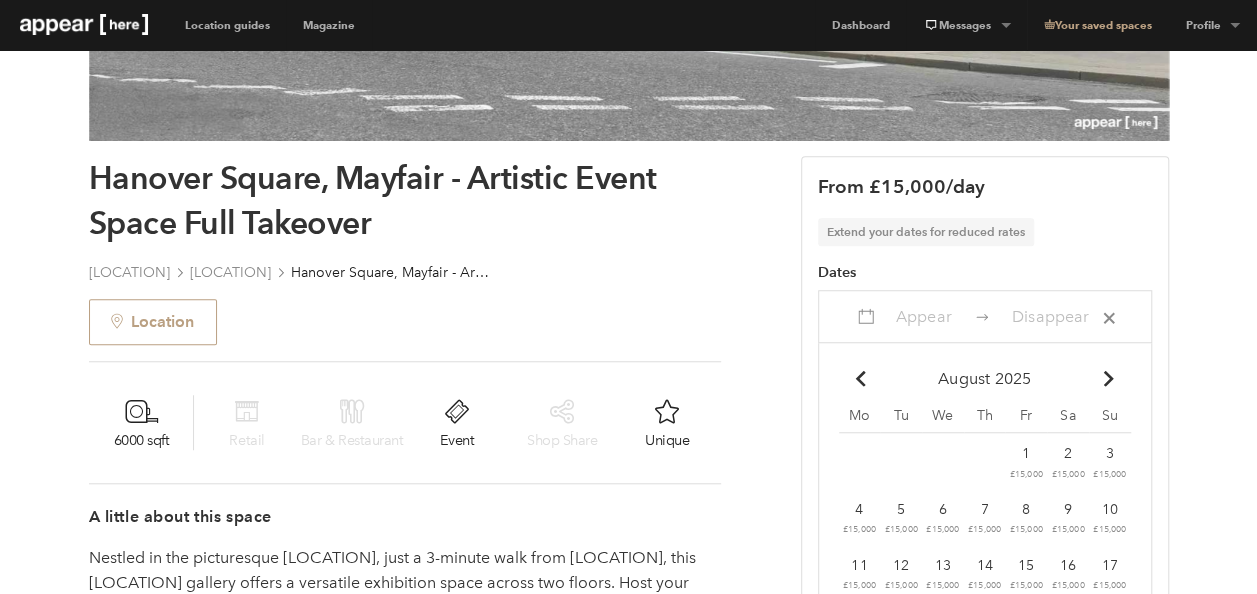 click on "Chevron-up" at bounding box center [1108, 378] 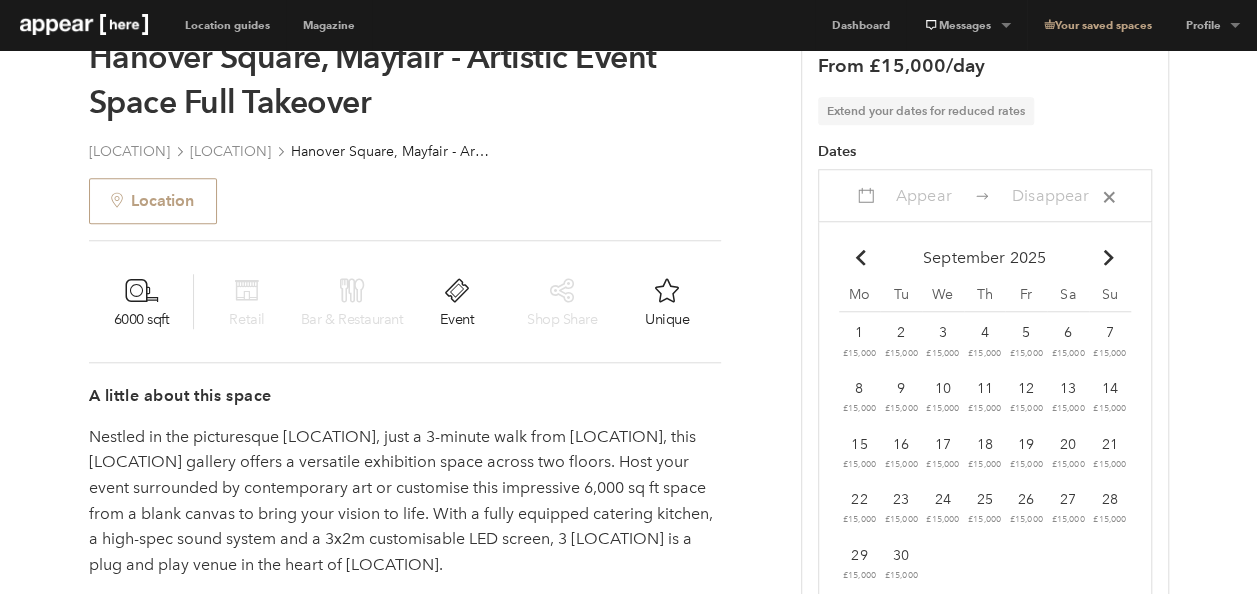 scroll, scrollTop: 752, scrollLeft: 0, axis: vertical 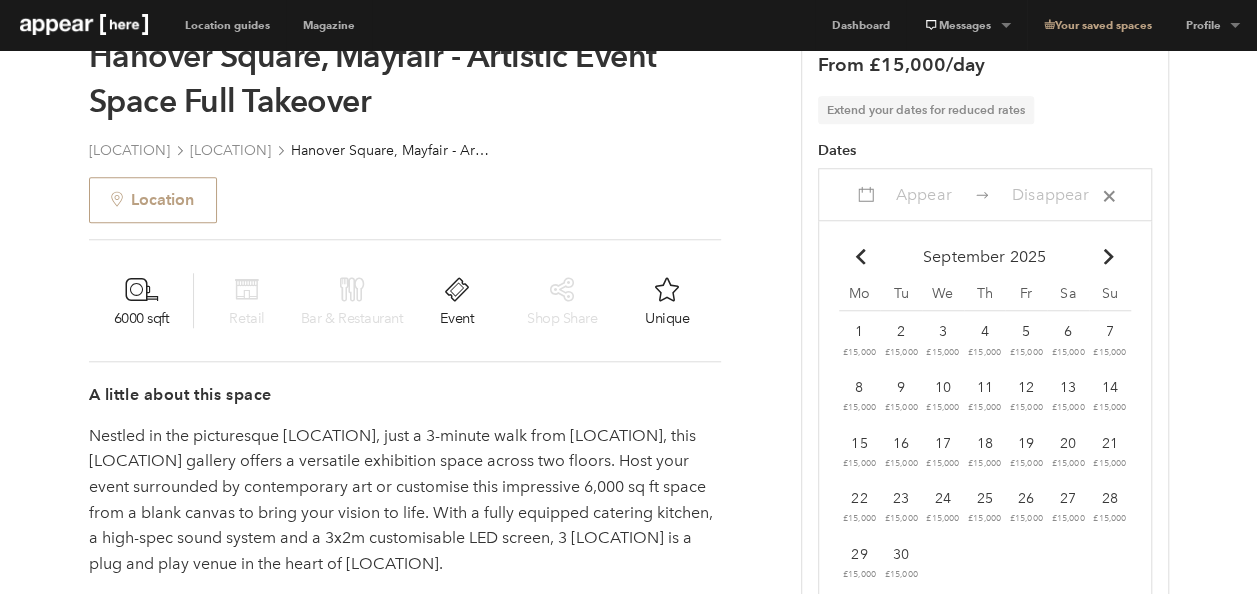 click on "£15,000" at bounding box center (860, 352) 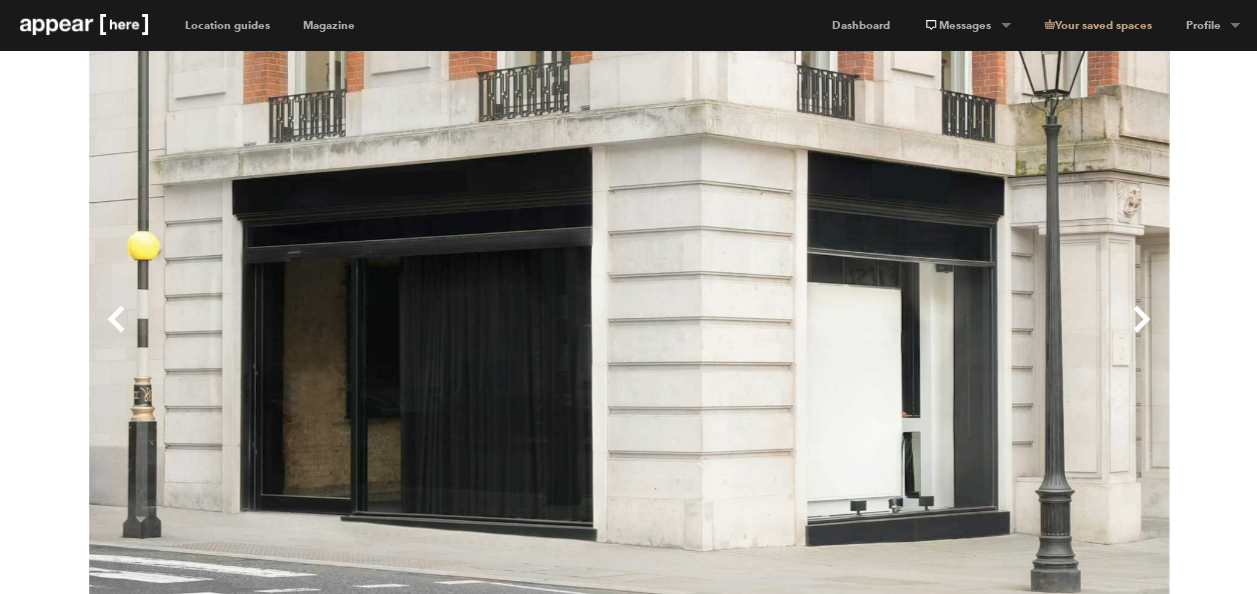 scroll, scrollTop: 74, scrollLeft: 0, axis: vertical 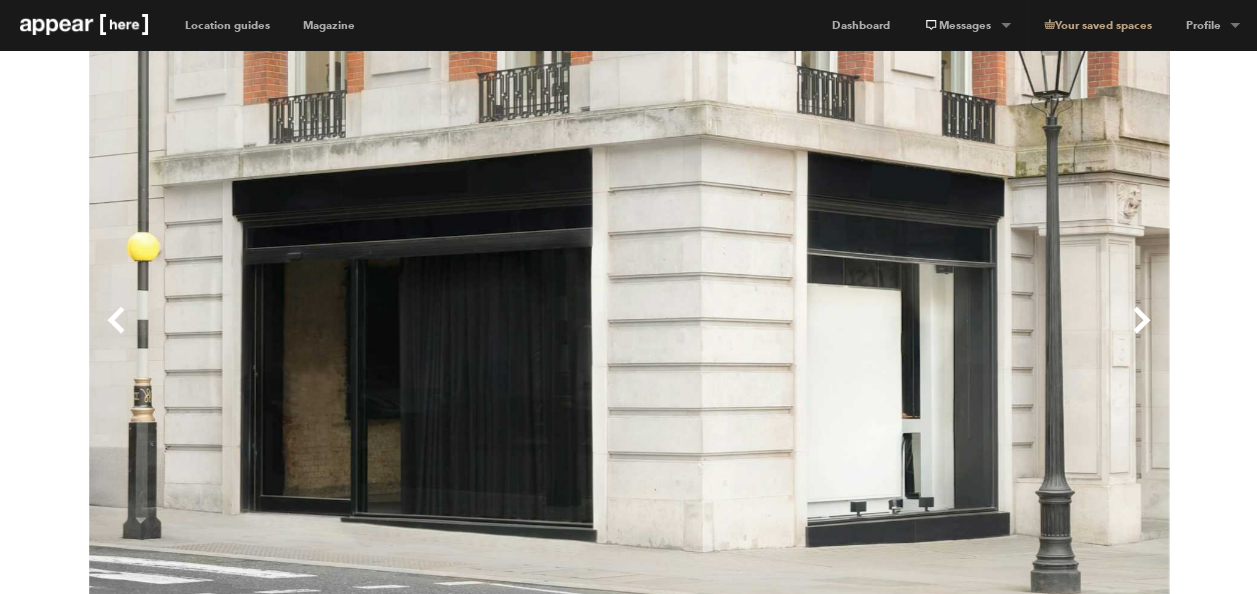 click on "Next" at bounding box center (899, 336) 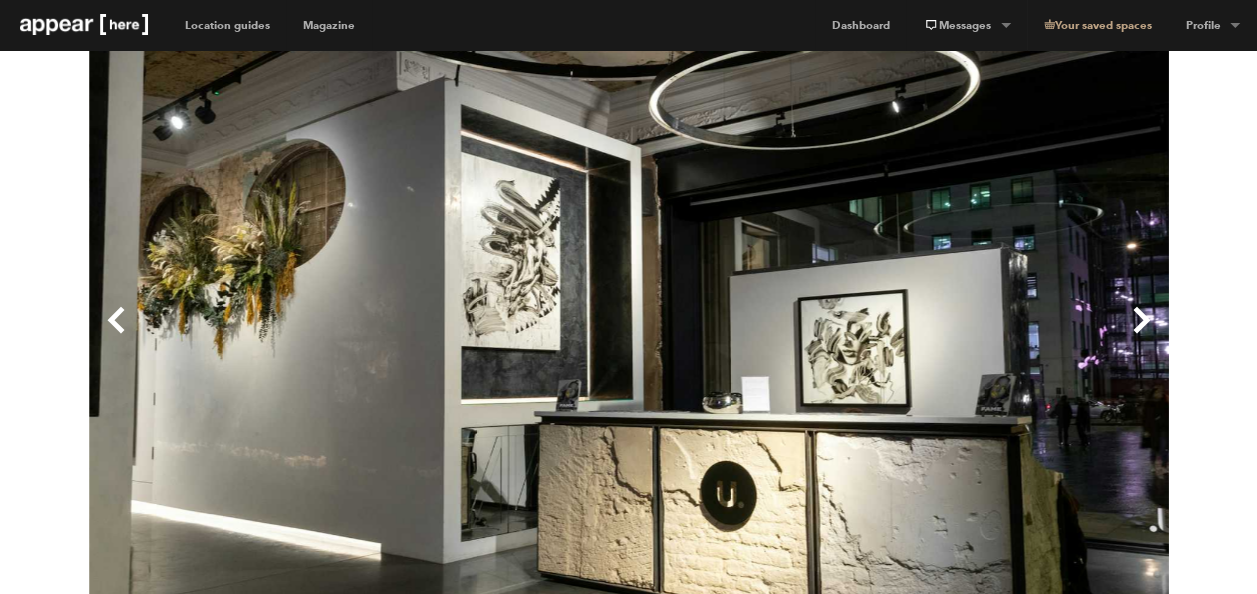 click on "Next" at bounding box center (899, 336) 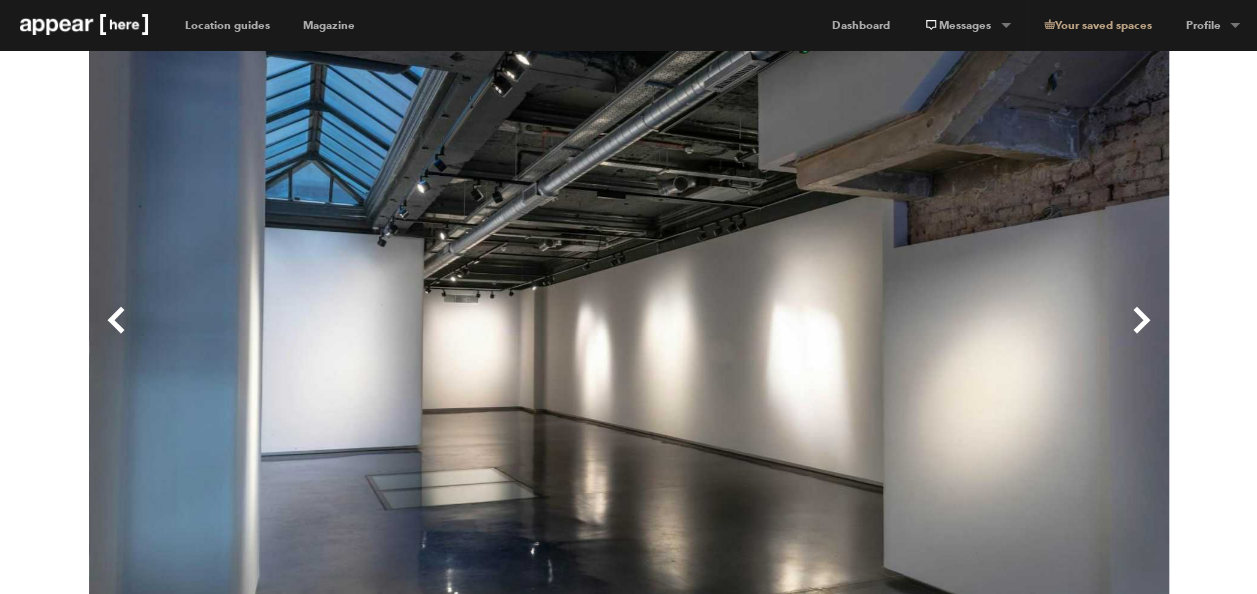 click on "Next" at bounding box center [899, 336] 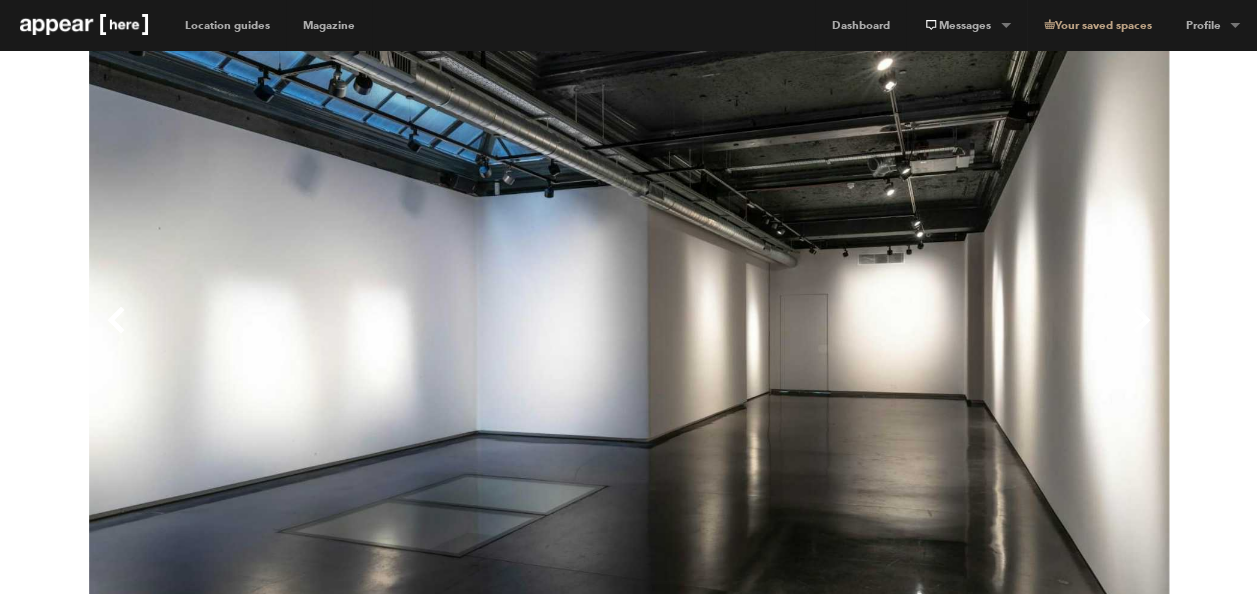 click on "Next" at bounding box center (899, 336) 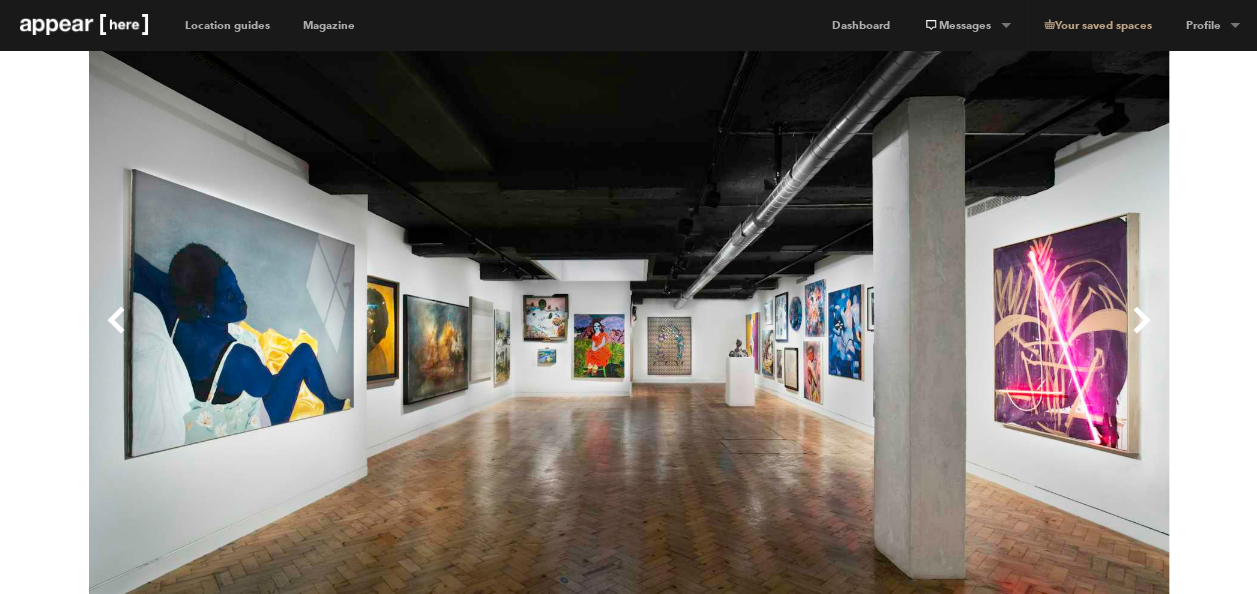 click on "Next" at bounding box center (899, 336) 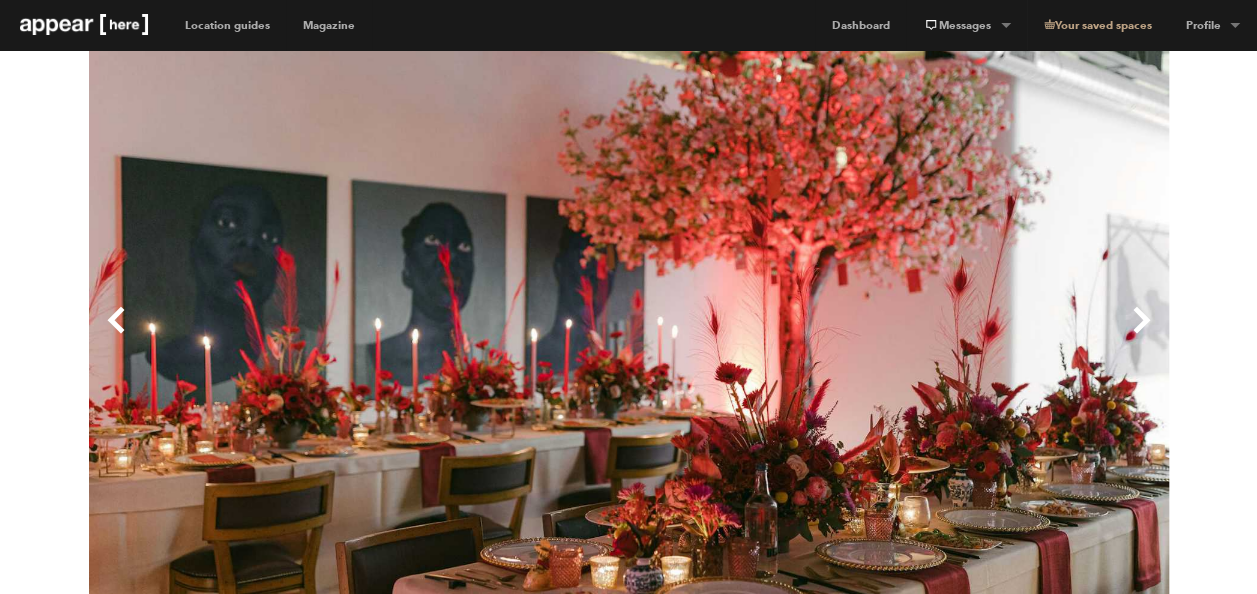 click on "Previous" at bounding box center [359, 336] 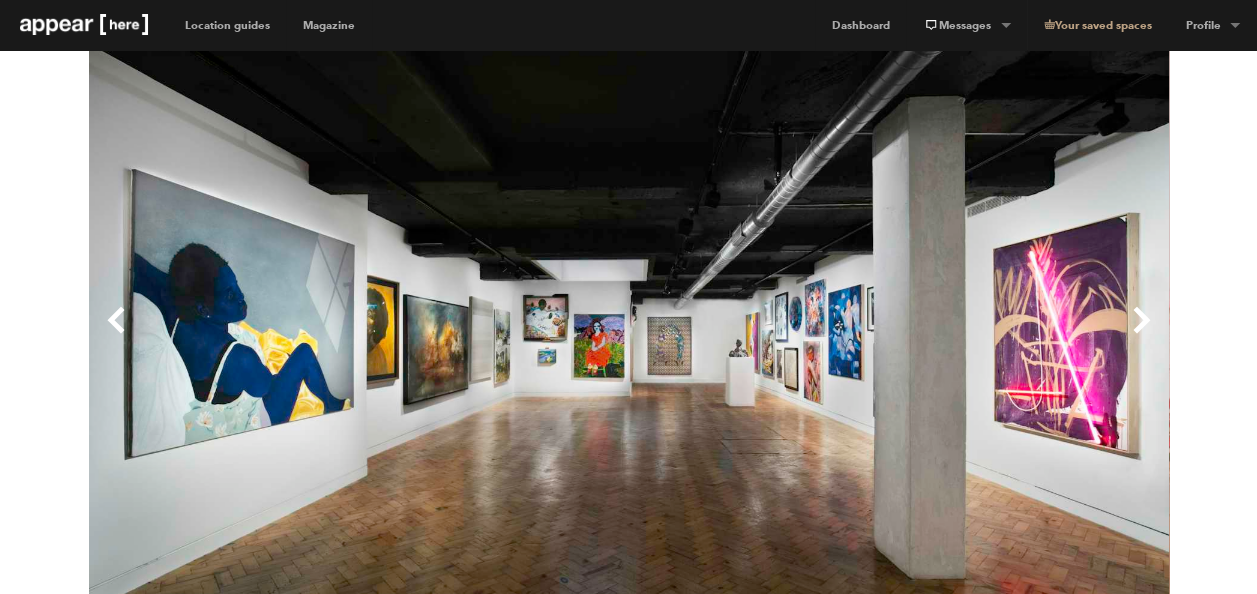 click on "Next" at bounding box center [899, 336] 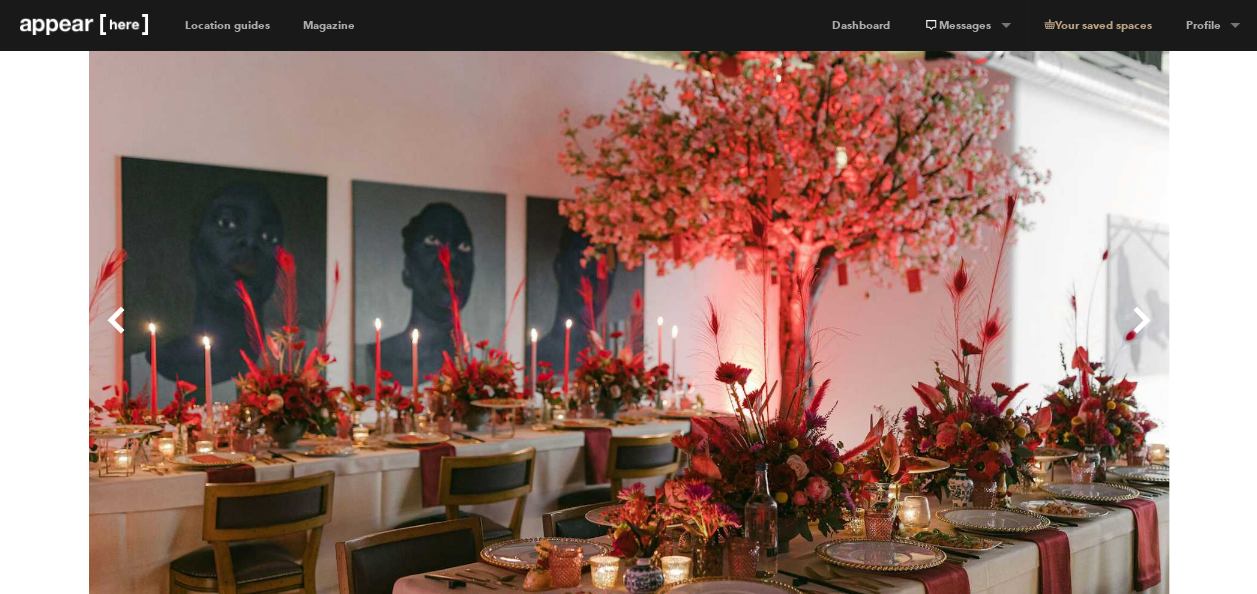 click on "Next" at bounding box center (899, 336) 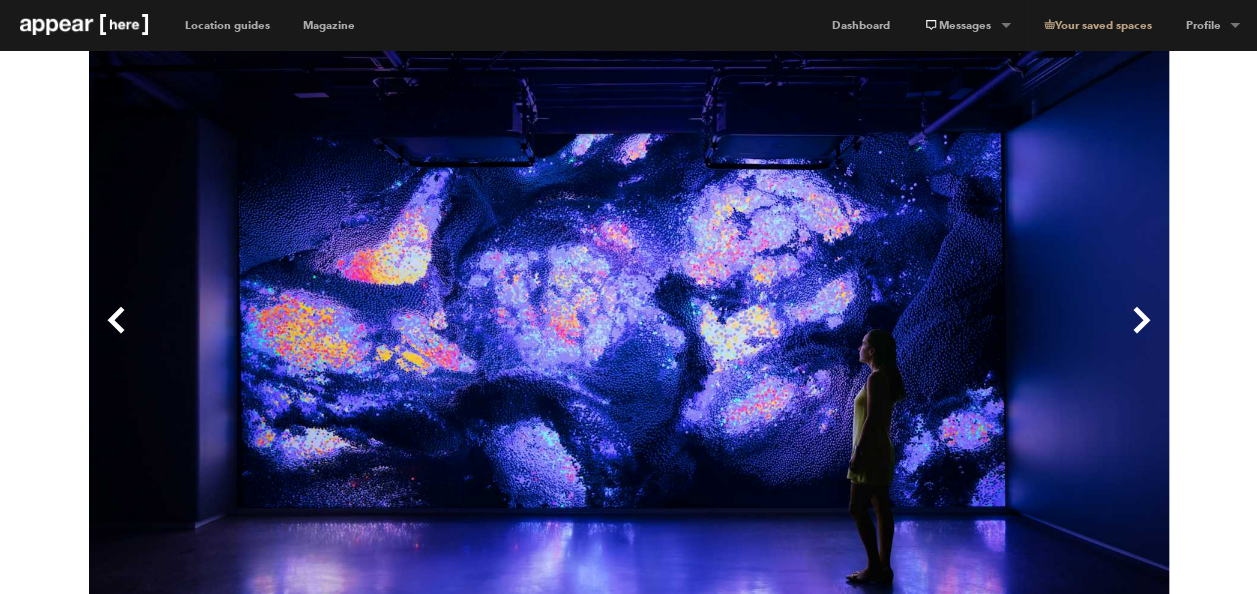 click on "Next" at bounding box center [899, 336] 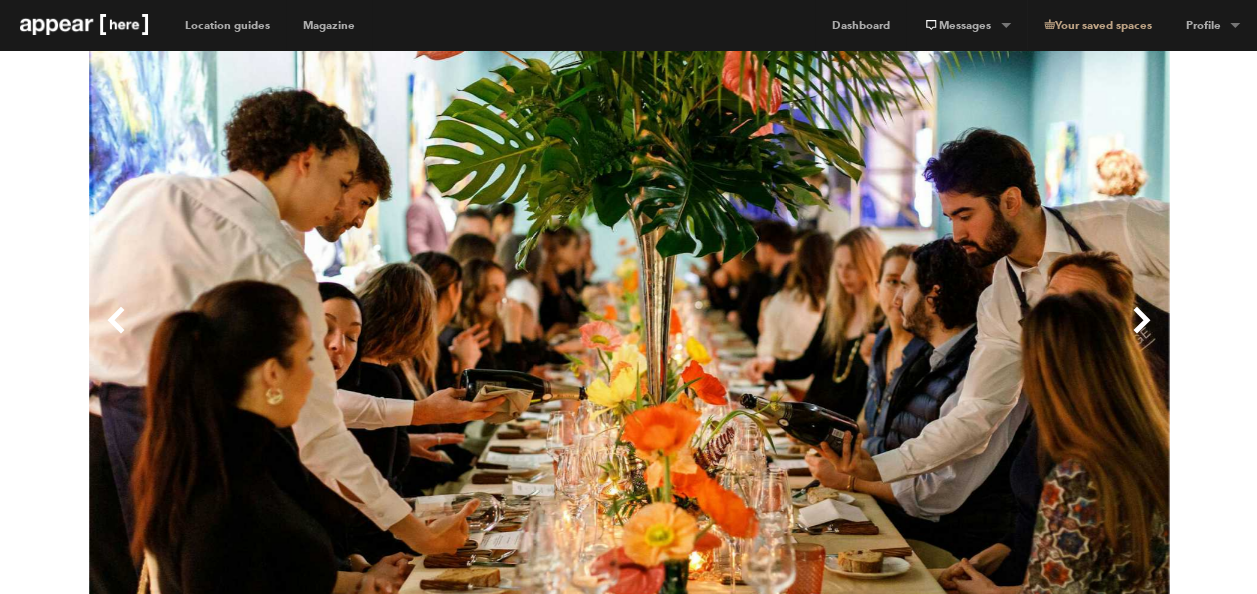 click on "Next" at bounding box center (899, 336) 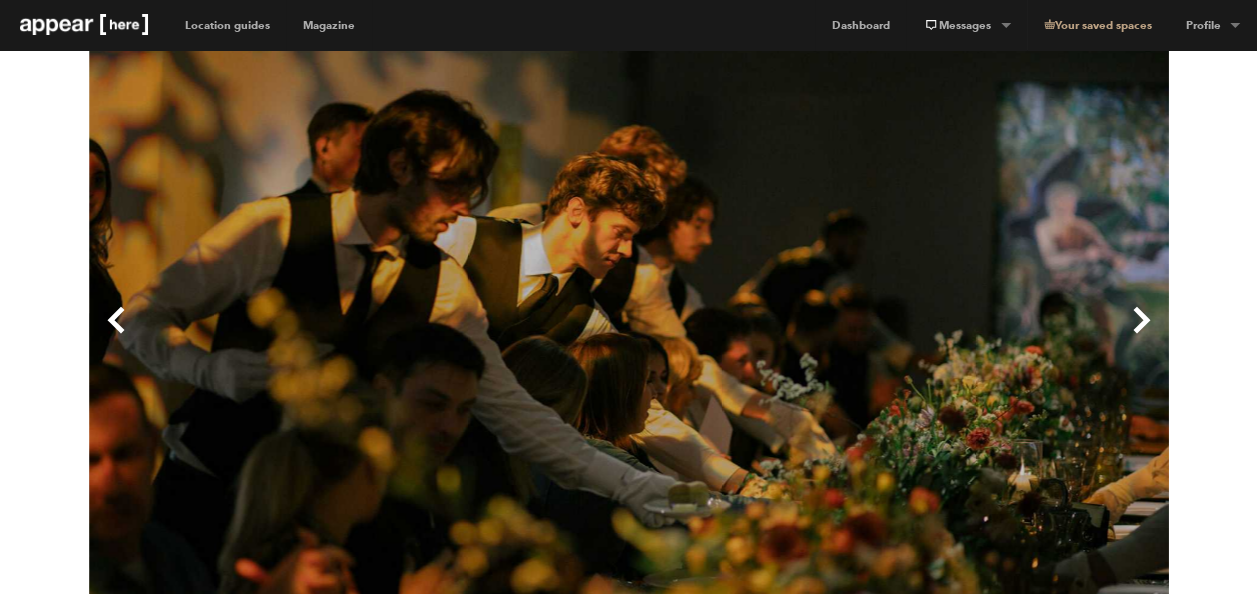 click on "Next" at bounding box center [899, 336] 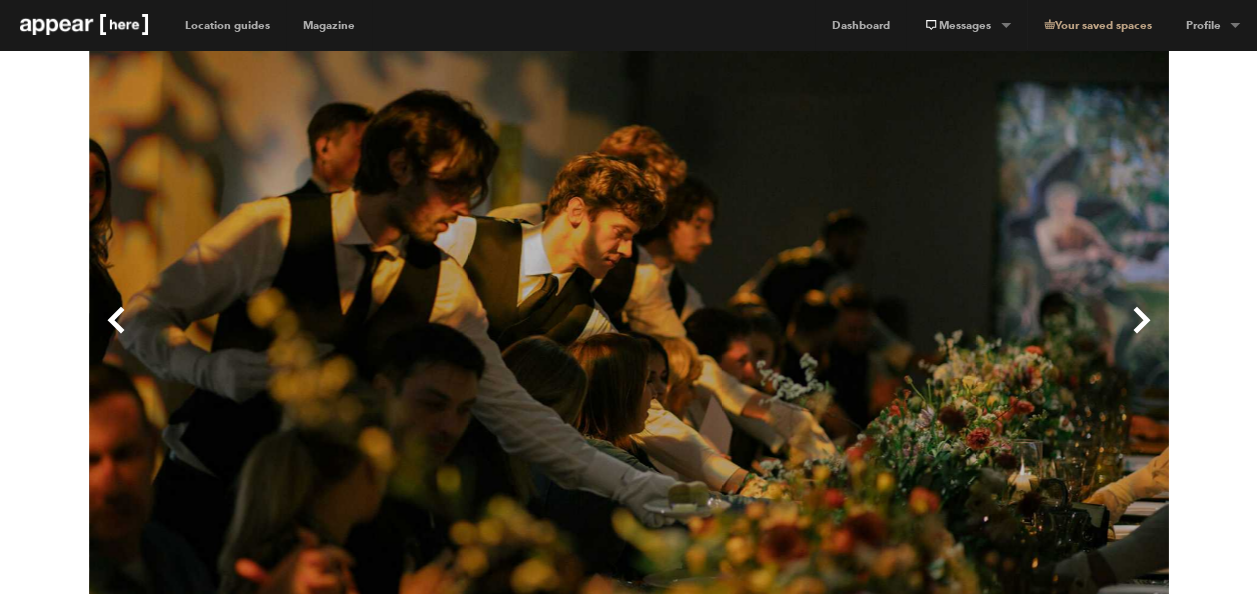 click on "Next" at bounding box center (899, 336) 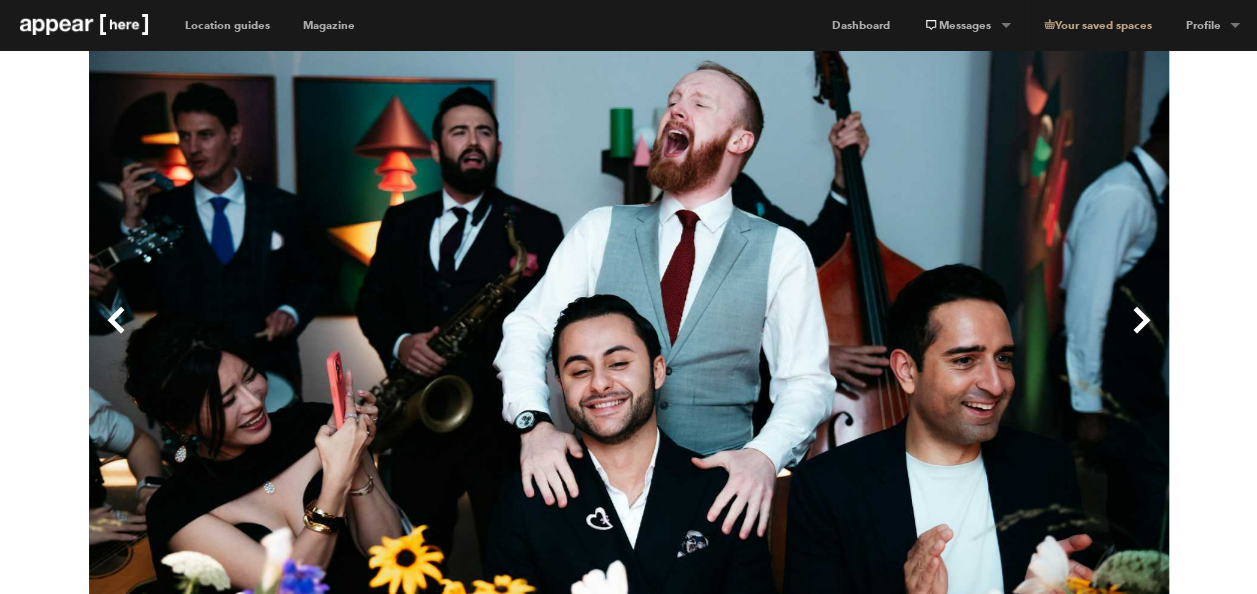 click on "Next" at bounding box center [899, 336] 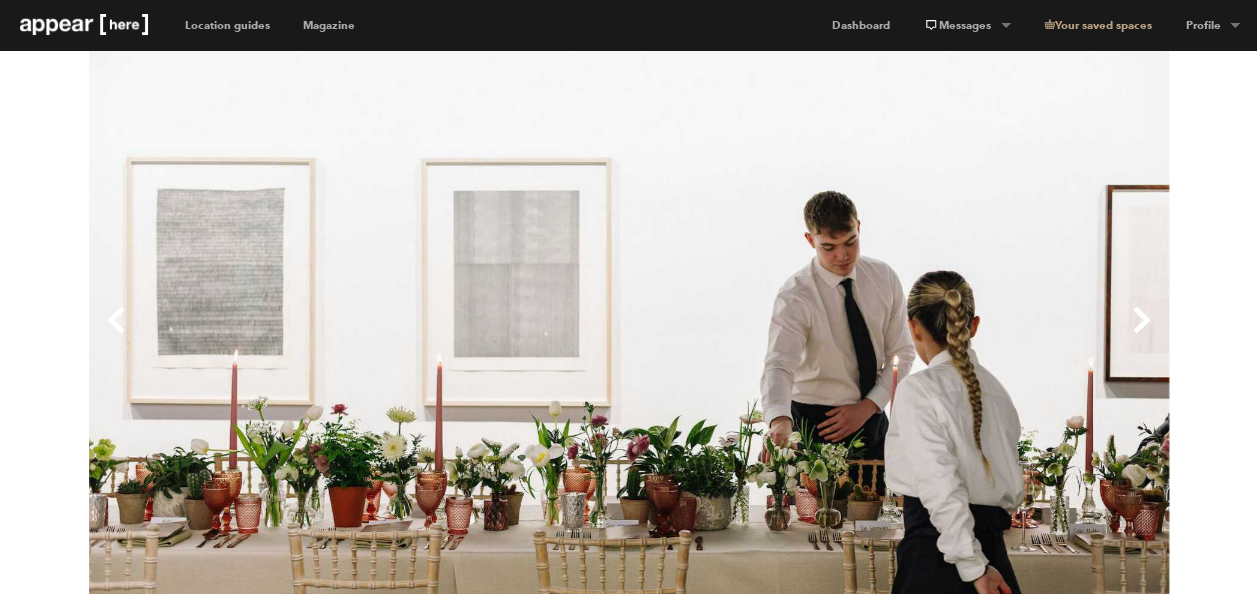 click on "Next" at bounding box center (899, 336) 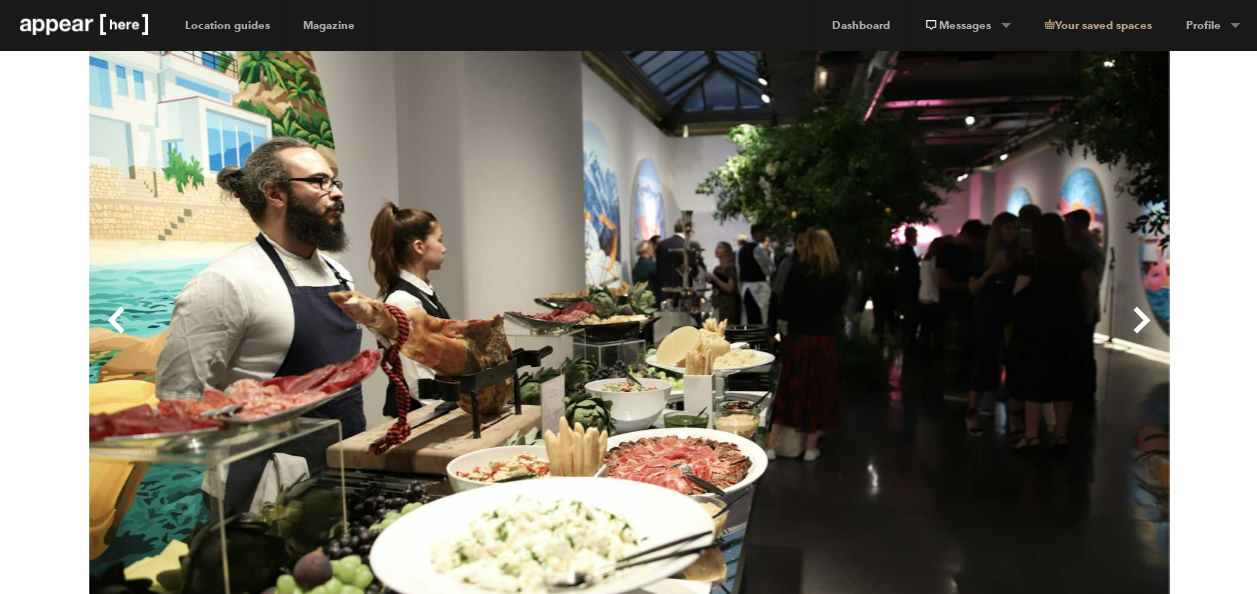 click on "Next" at bounding box center [899, 336] 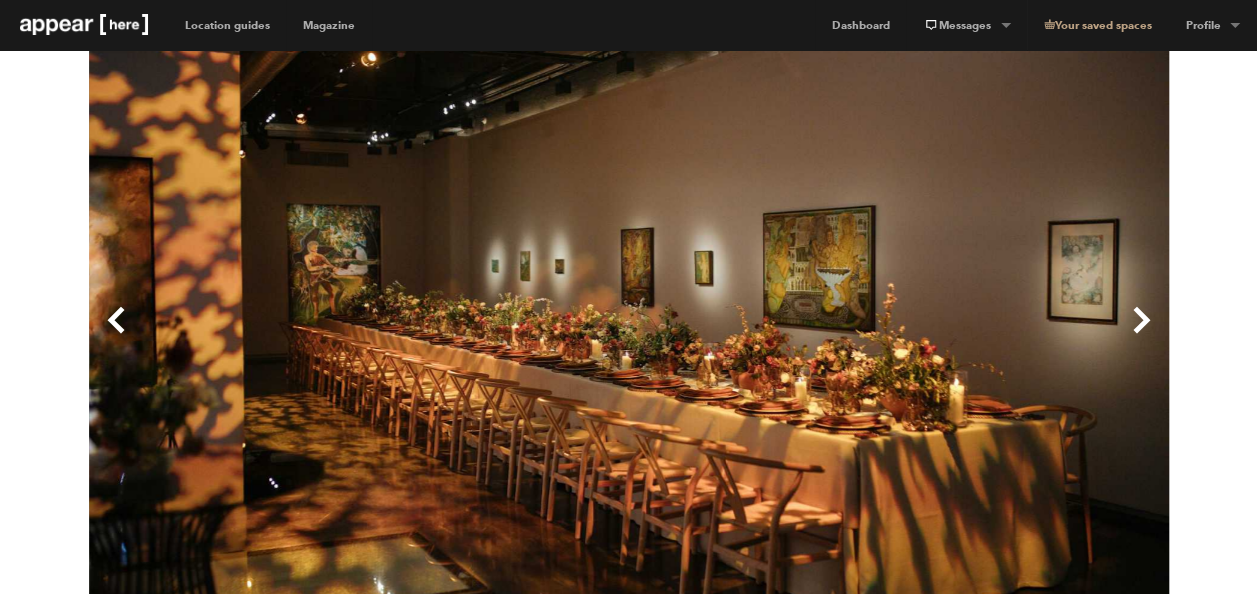 click on "Next" at bounding box center [899, 336] 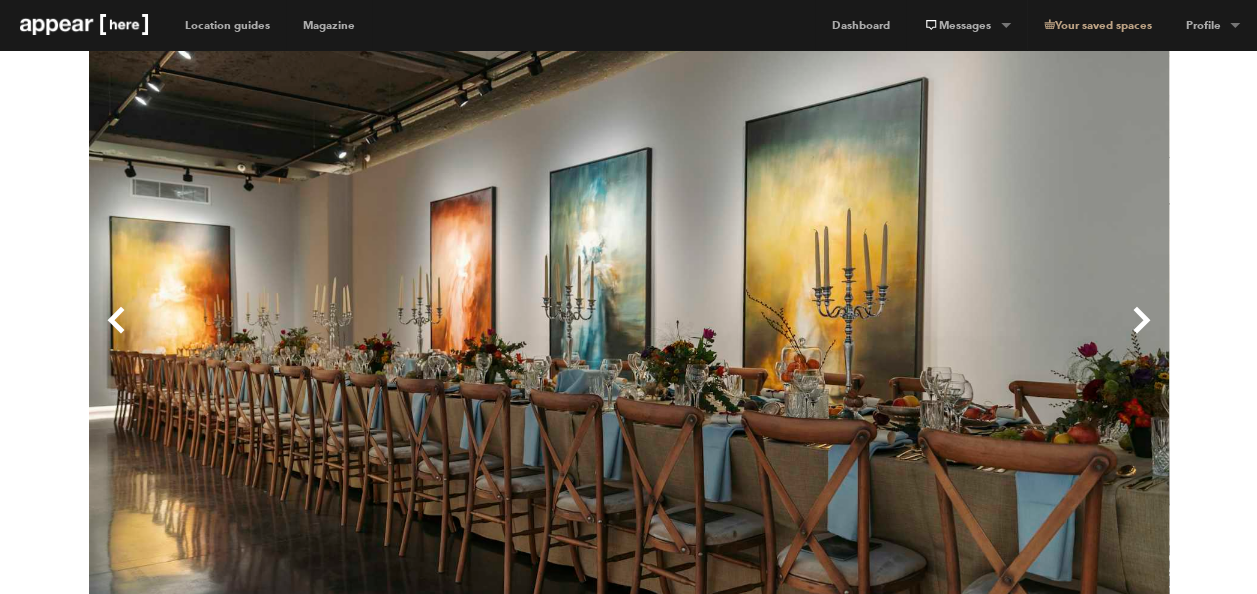 click on "Next" at bounding box center (899, 336) 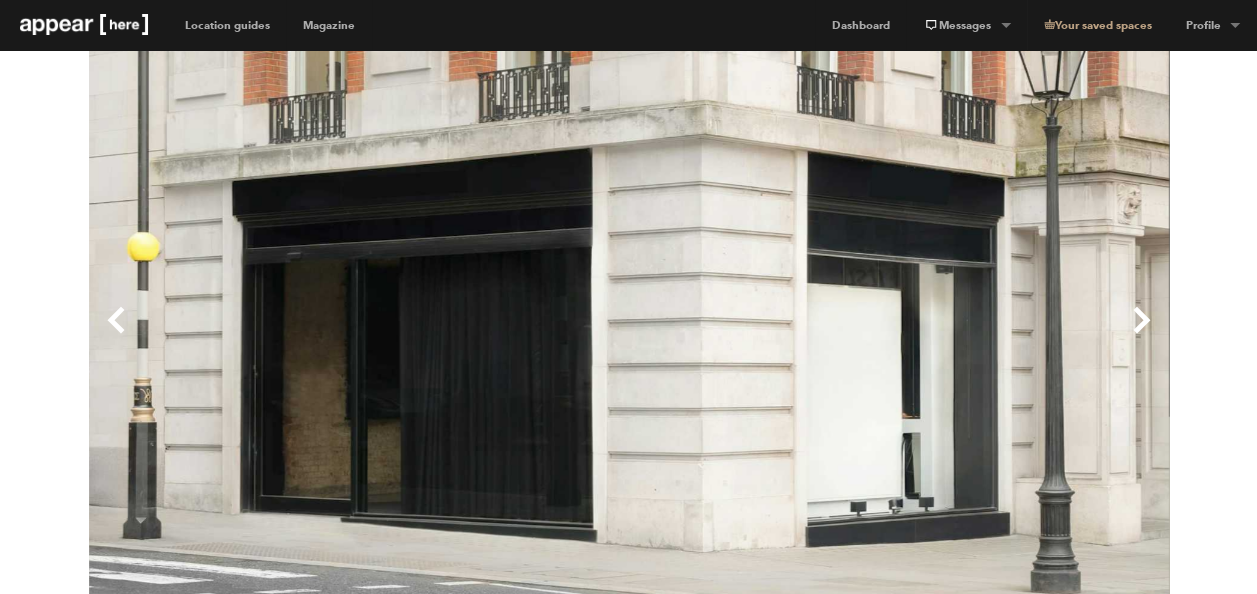 click on "Next" at bounding box center (899, 336) 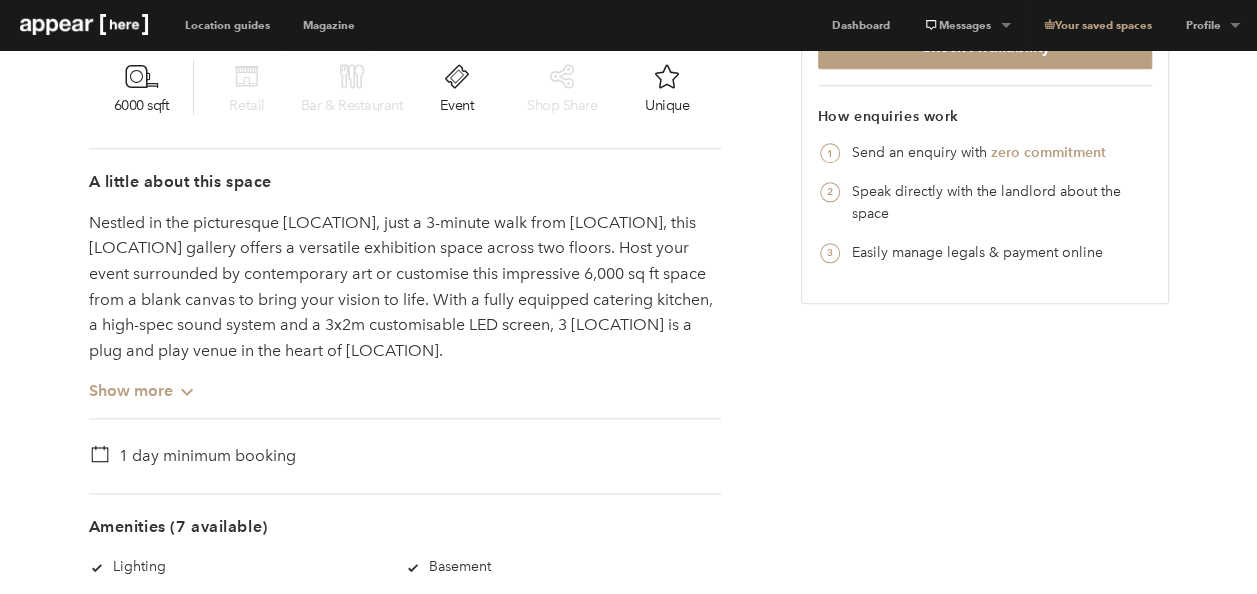 scroll, scrollTop: 966, scrollLeft: 0, axis: vertical 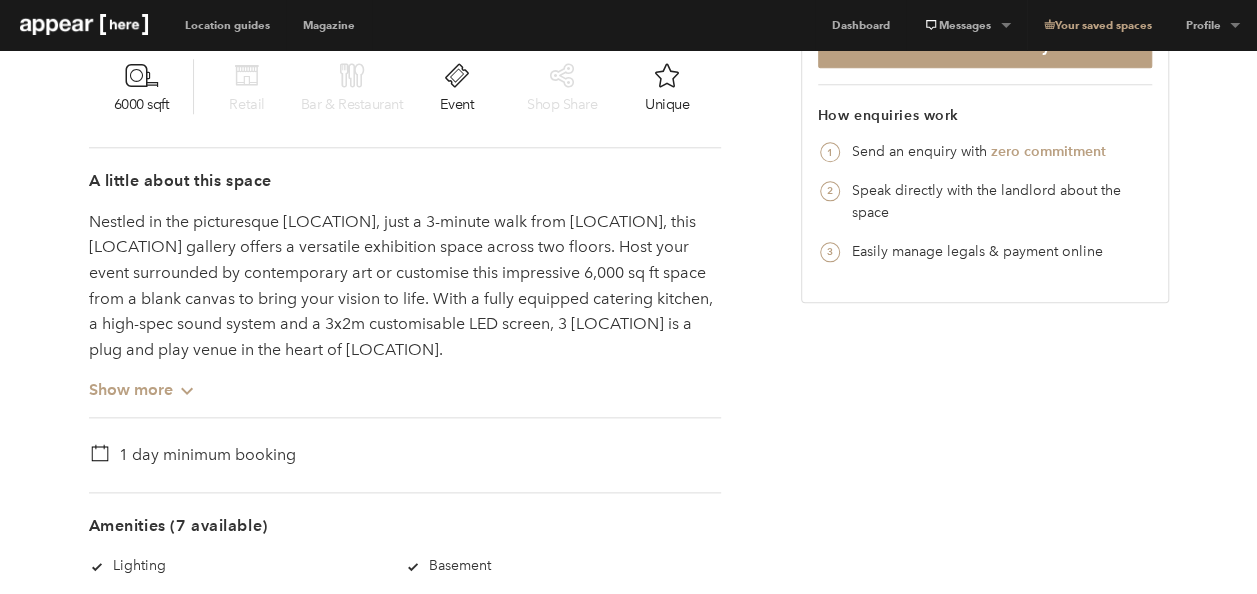 click on "Show more Chevron-up" at bounding box center [142, 381] 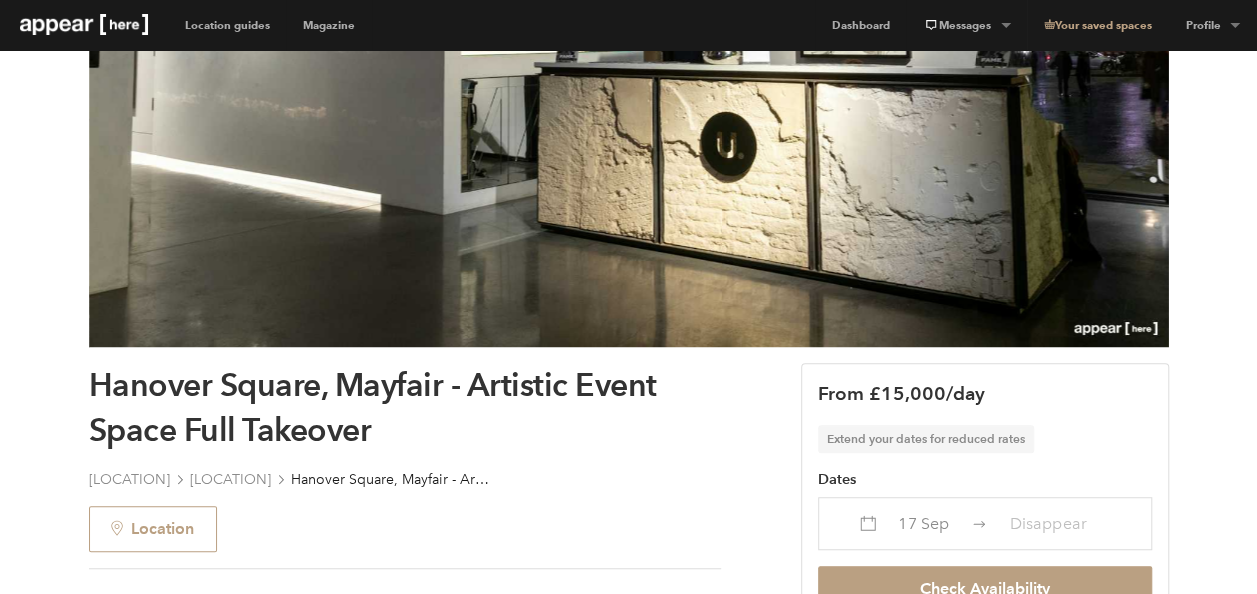 scroll, scrollTop: 622, scrollLeft: 0, axis: vertical 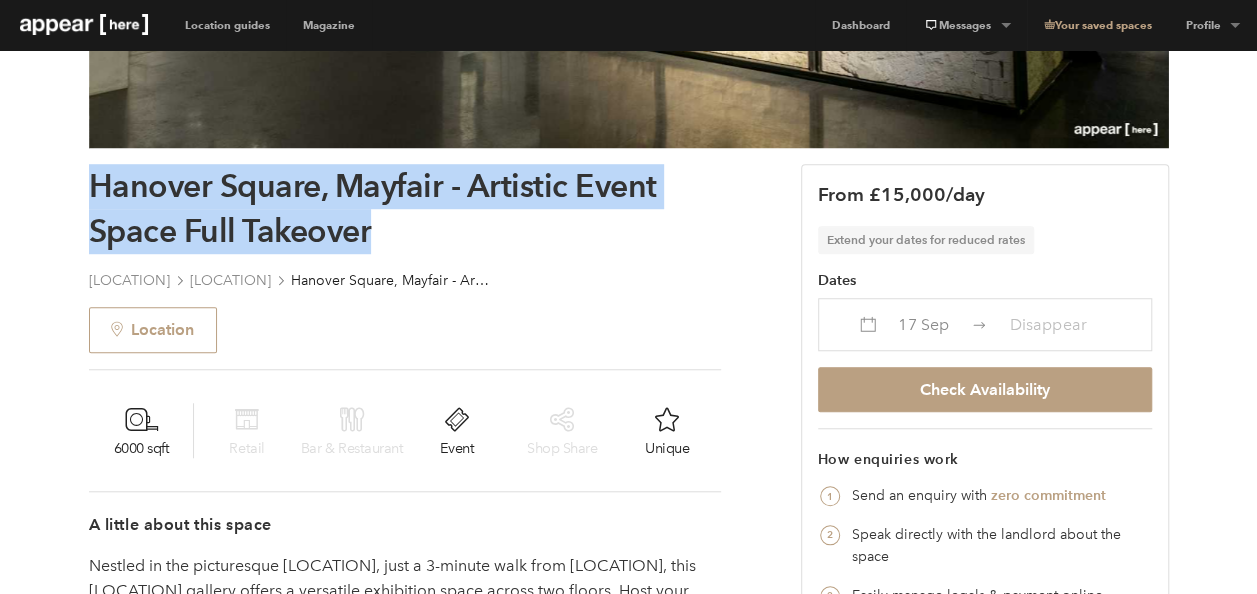 drag, startPoint x: 82, startPoint y: 184, endPoint x: 424, endPoint y: 221, distance: 343.99564 